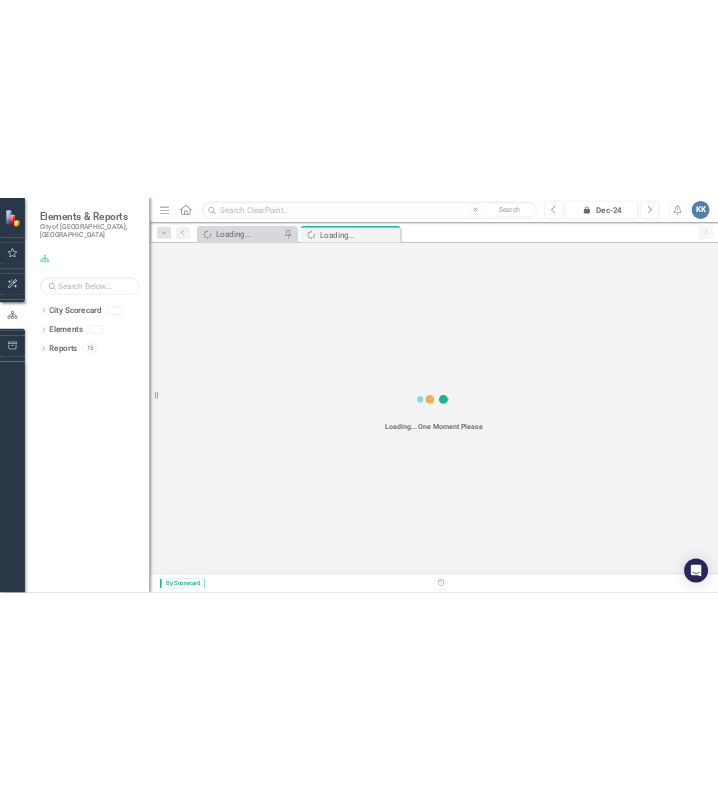 scroll, scrollTop: 0, scrollLeft: 0, axis: both 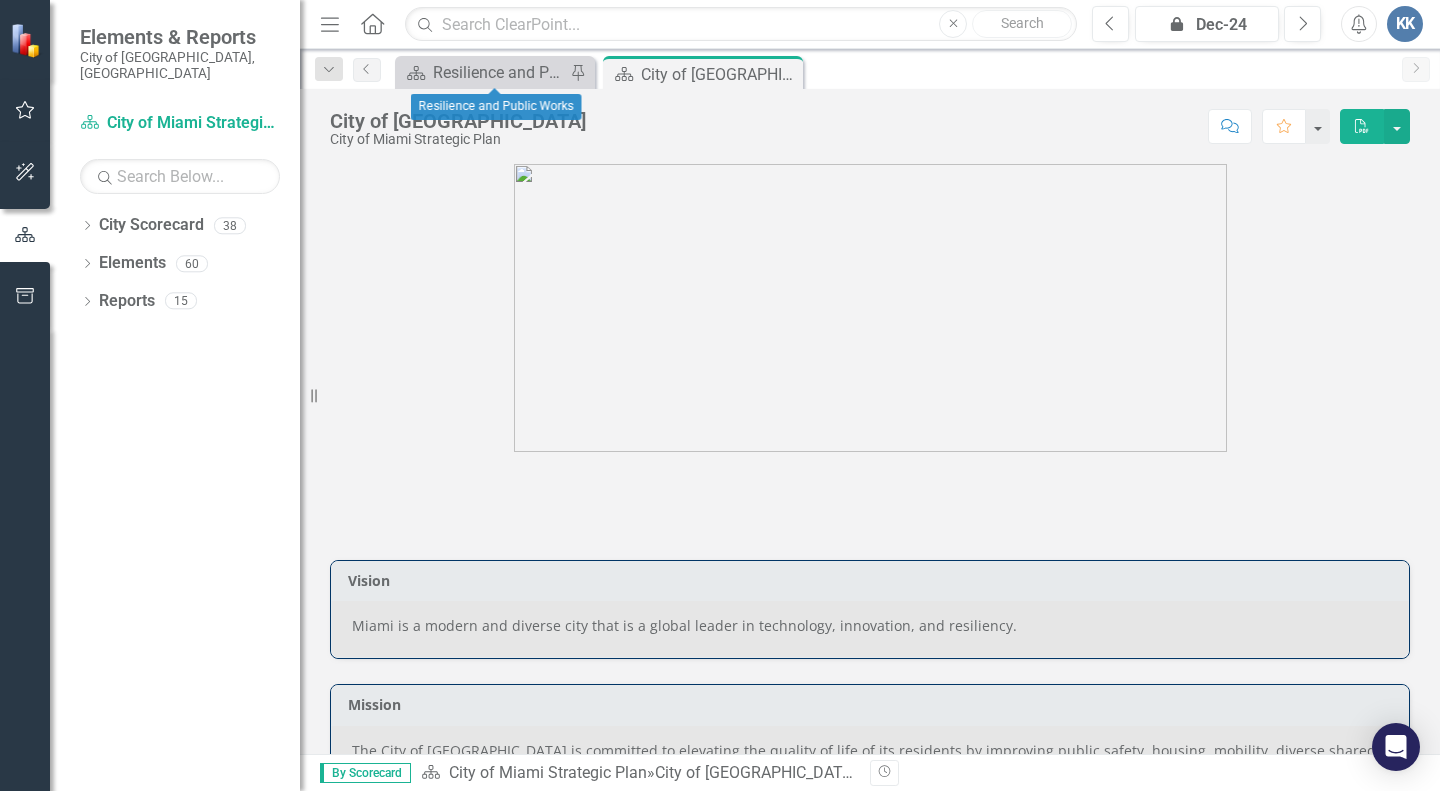 click on "City Scorecard Resilience and Public Works Pin" at bounding box center (495, 72) 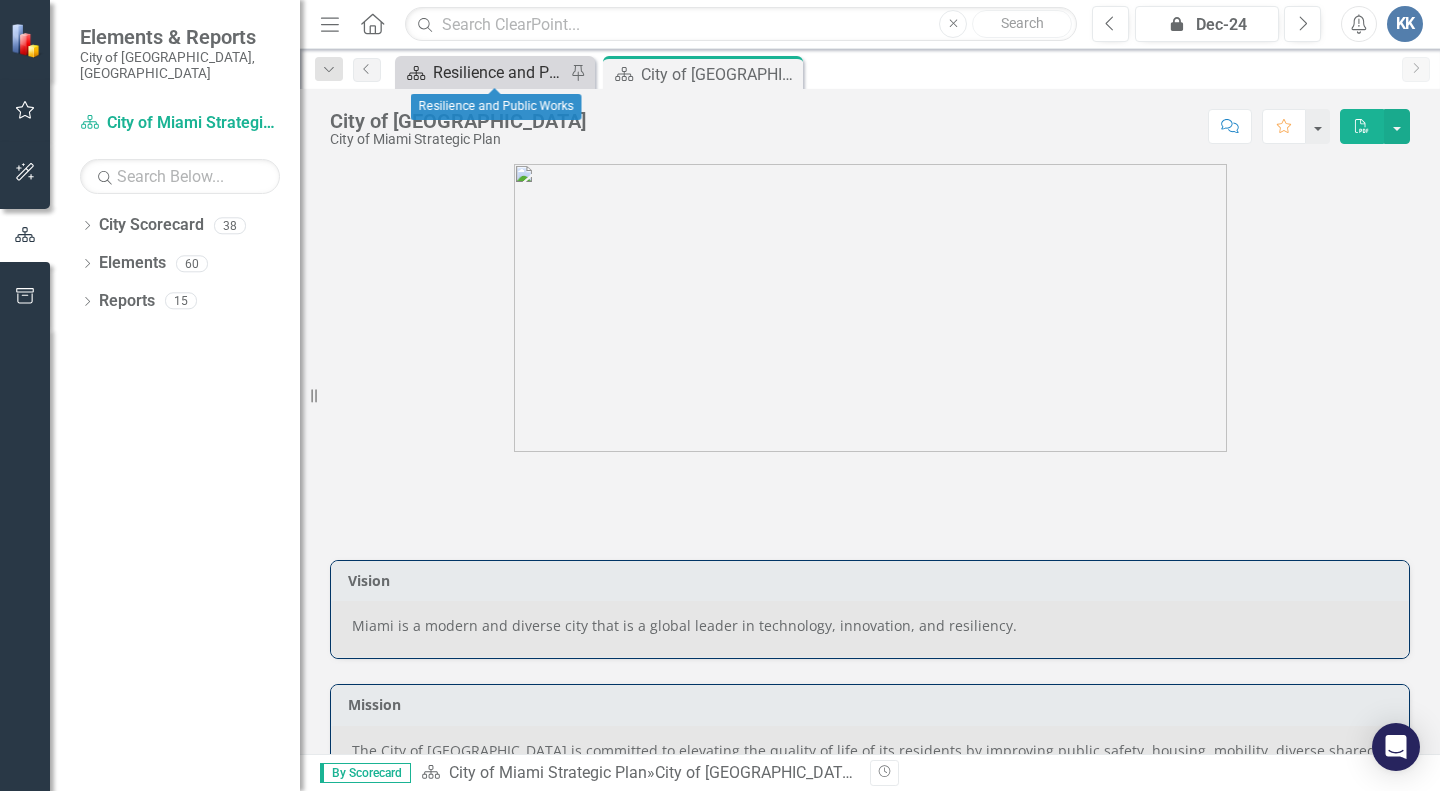 click on "Resilience and Public Works" at bounding box center (499, 72) 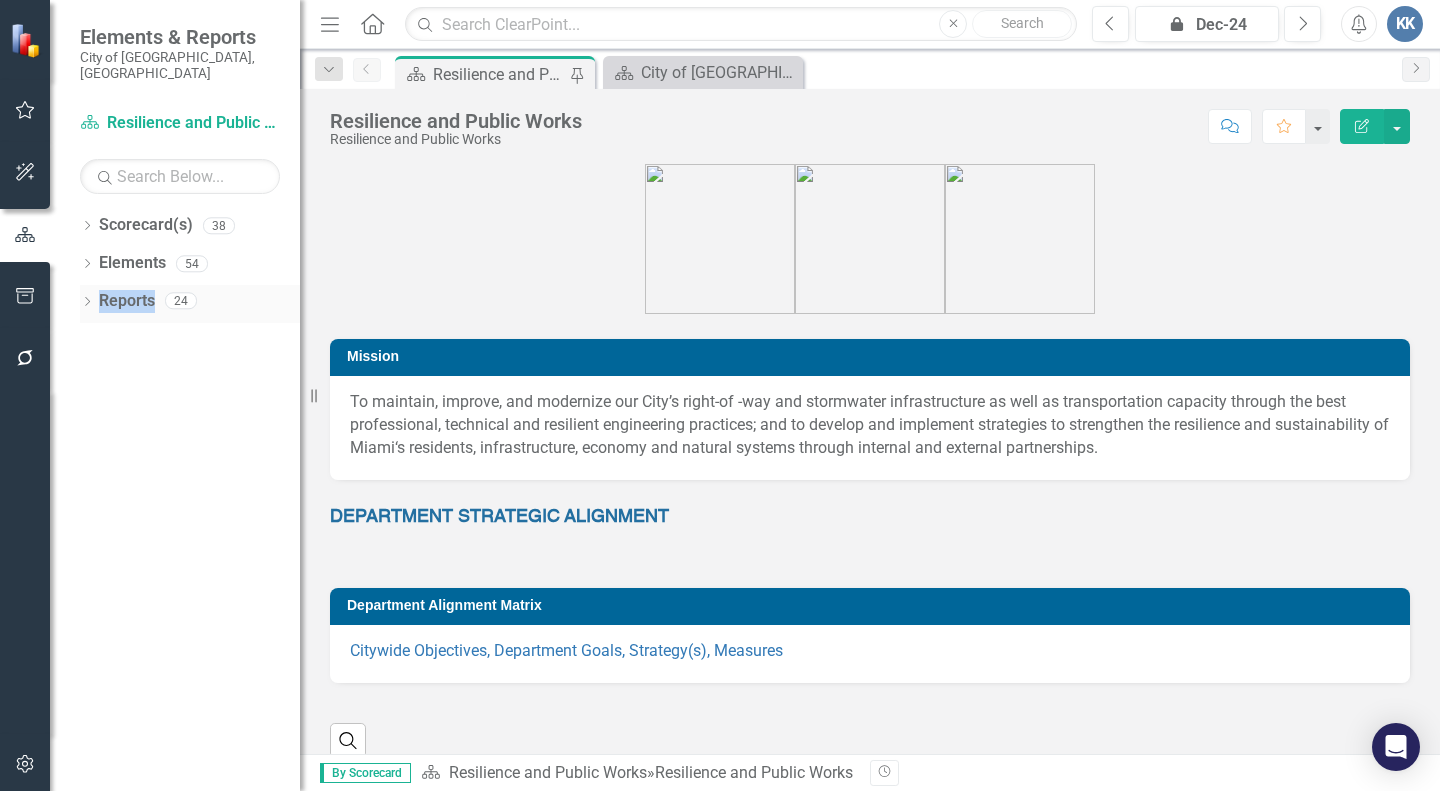 drag, startPoint x: 161, startPoint y: 425, endPoint x: 88, endPoint y: 280, distance: 162.33916 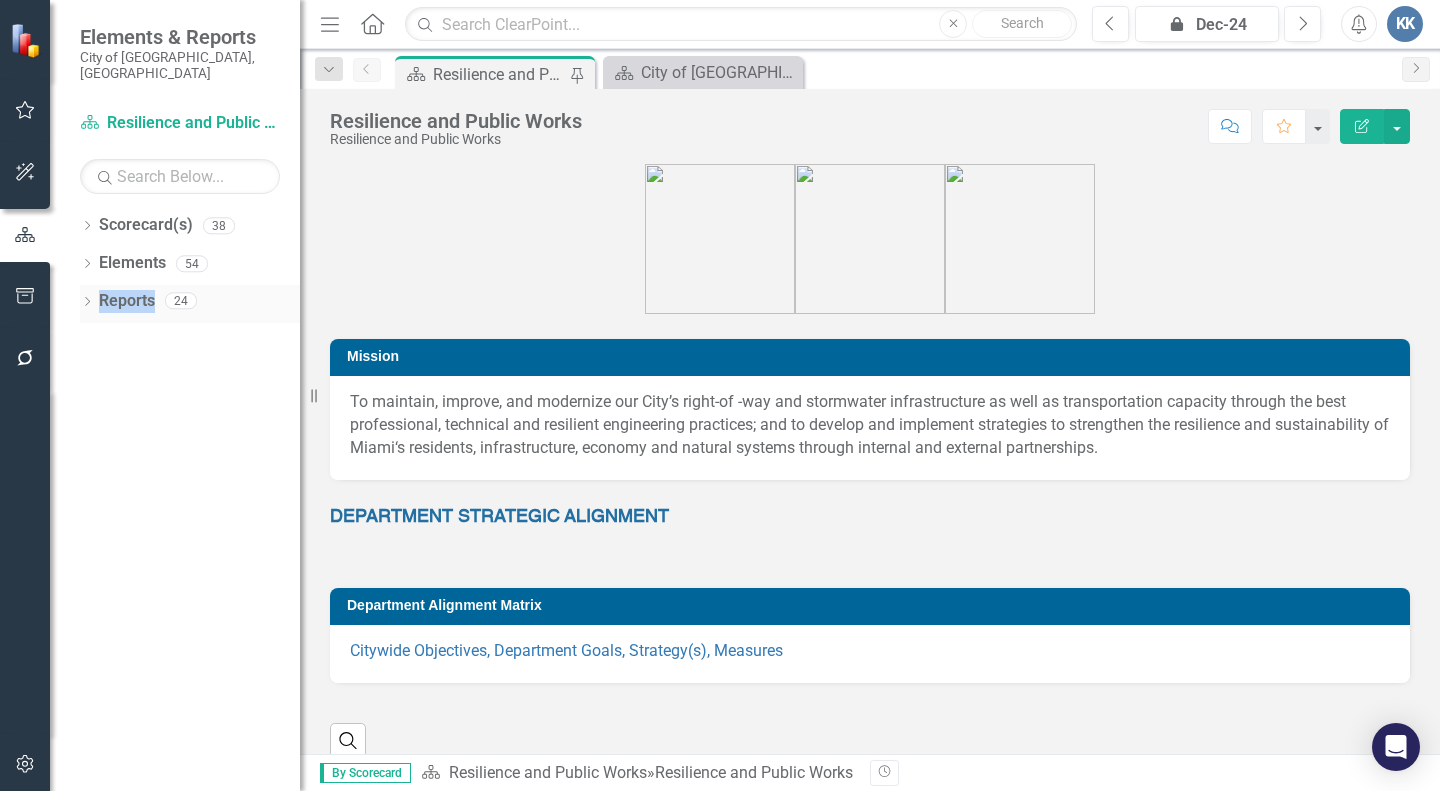 click on "Dropdown Scorecard(s) 38 City of [GEOGRAPHIC_DATA] Strategic Plan Dropdown City of [GEOGRAPHIC_DATA] Strategic Plan (NEW) Agenda Attorney Building Capital Improvements  Civil Service Board Clerk Code Compliance Communications Equal Opportunity and Diversity Programs Economic Innovation and Development Finance Fire Grants GSA Housing and Community Development Human Resources Human Services (Veterans and Homeless) Innovation and Technology Management and Budget Parks and Recreation Planning Police Procurement Resilience and Public Works Resilience and Sustainability Real Estate and Asset Management Risk Management  Solid Waste Zoning Metropolis City Scorecard Police Department Fire Department Training Project Management Dropdown Archive Performance Reports Data Auditor General Dropdown Elements 54 Dropdown Goal(s) Goal(s) 9 Provide expeditious customer service. Maintain existing public right-of-way infrastructure and reduce liability claims. Maintain and beautify public right-of-way. Increase Trolley Ridership by 2.5 percent. Dropdown" at bounding box center [175, 500] 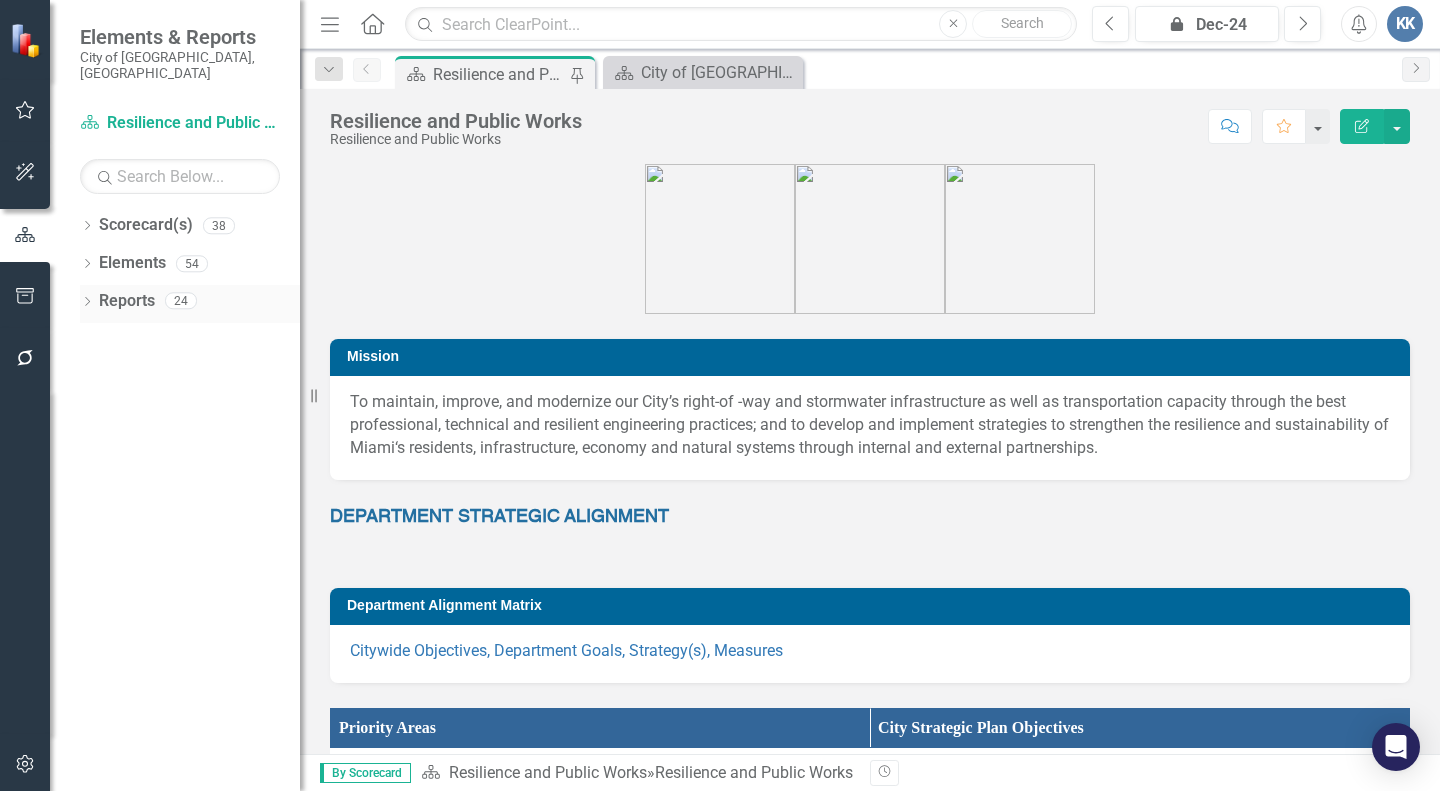 click on "Dropdown" at bounding box center [87, 303] 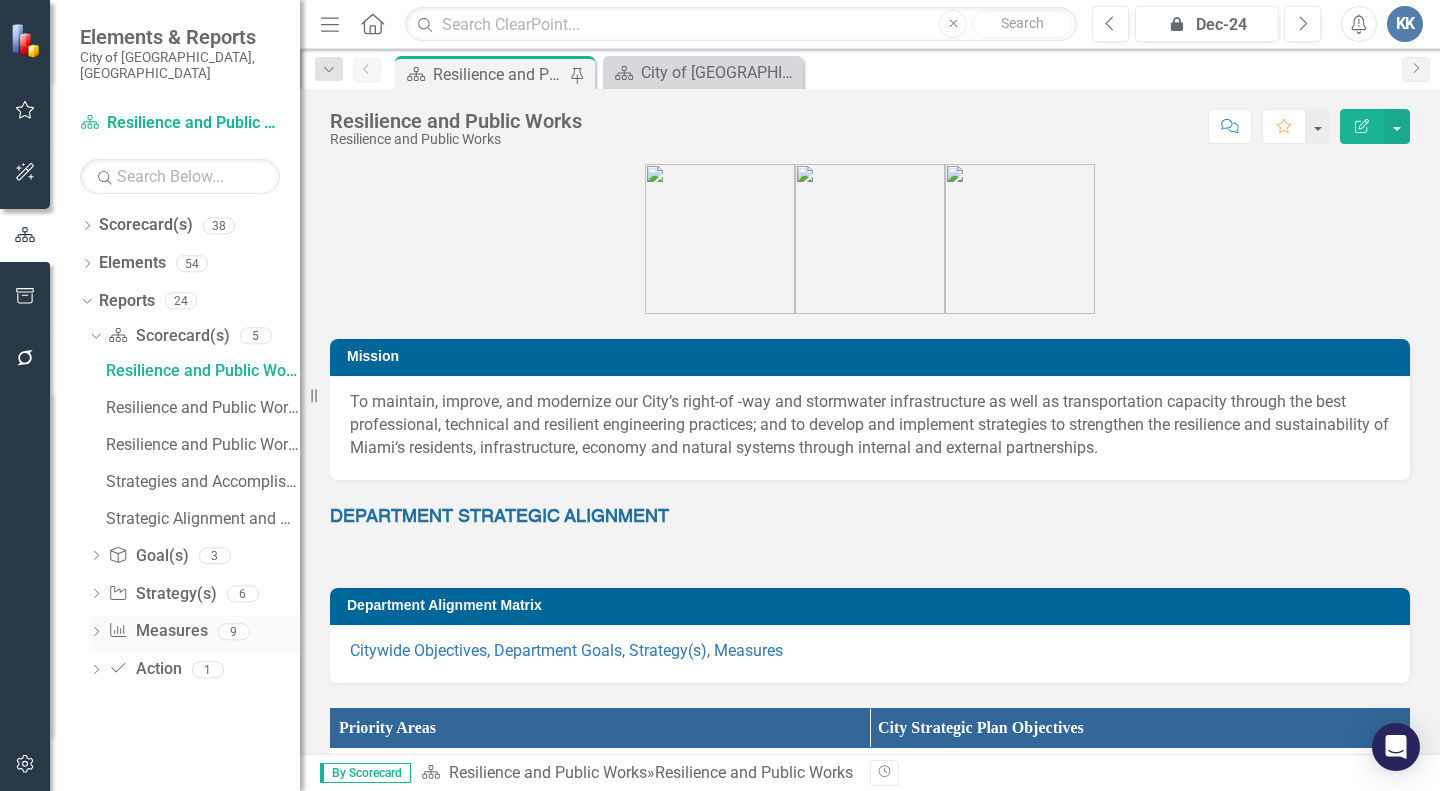 click on "Dropdown" 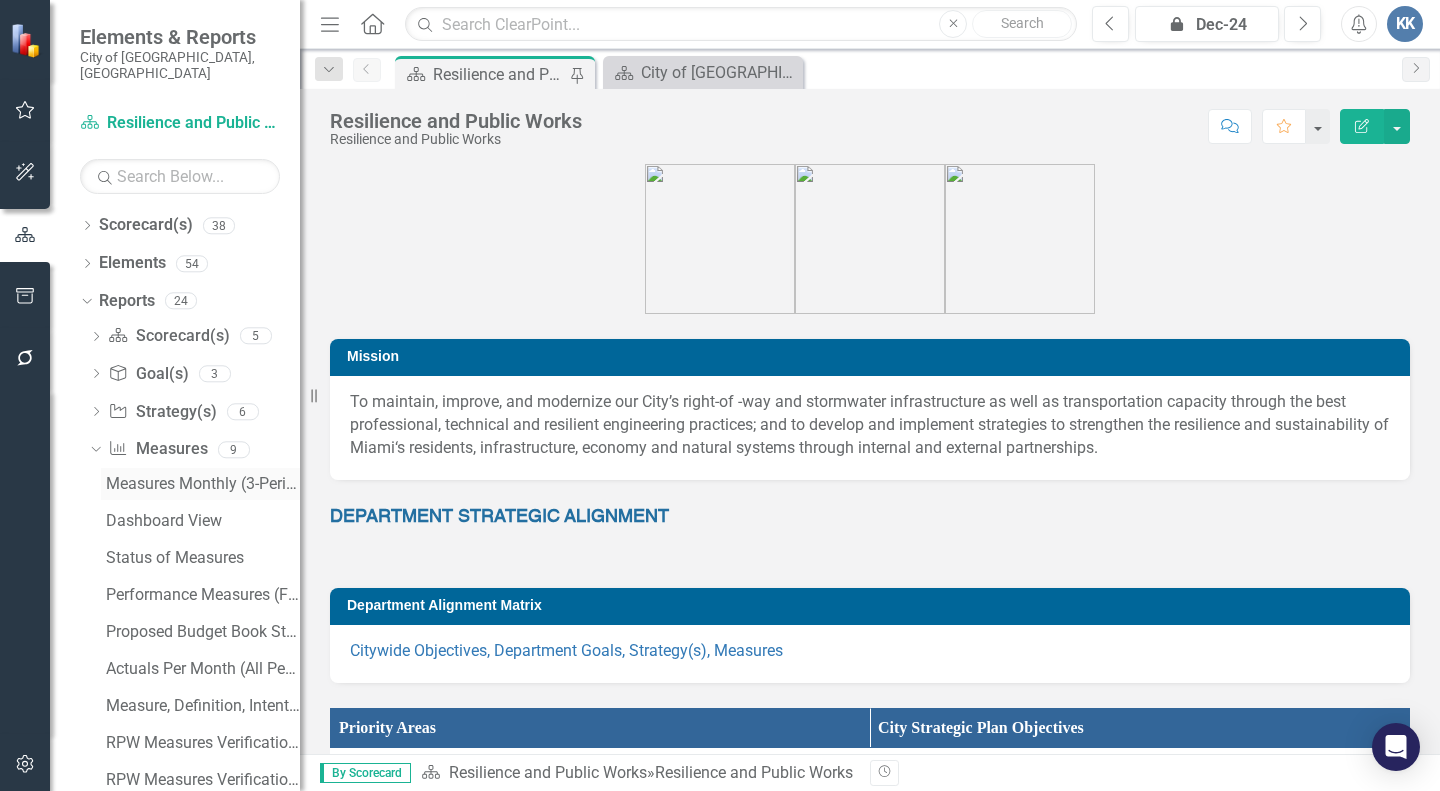 click on "Measures Monthly (3-Periods) Report" at bounding box center (200, 484) 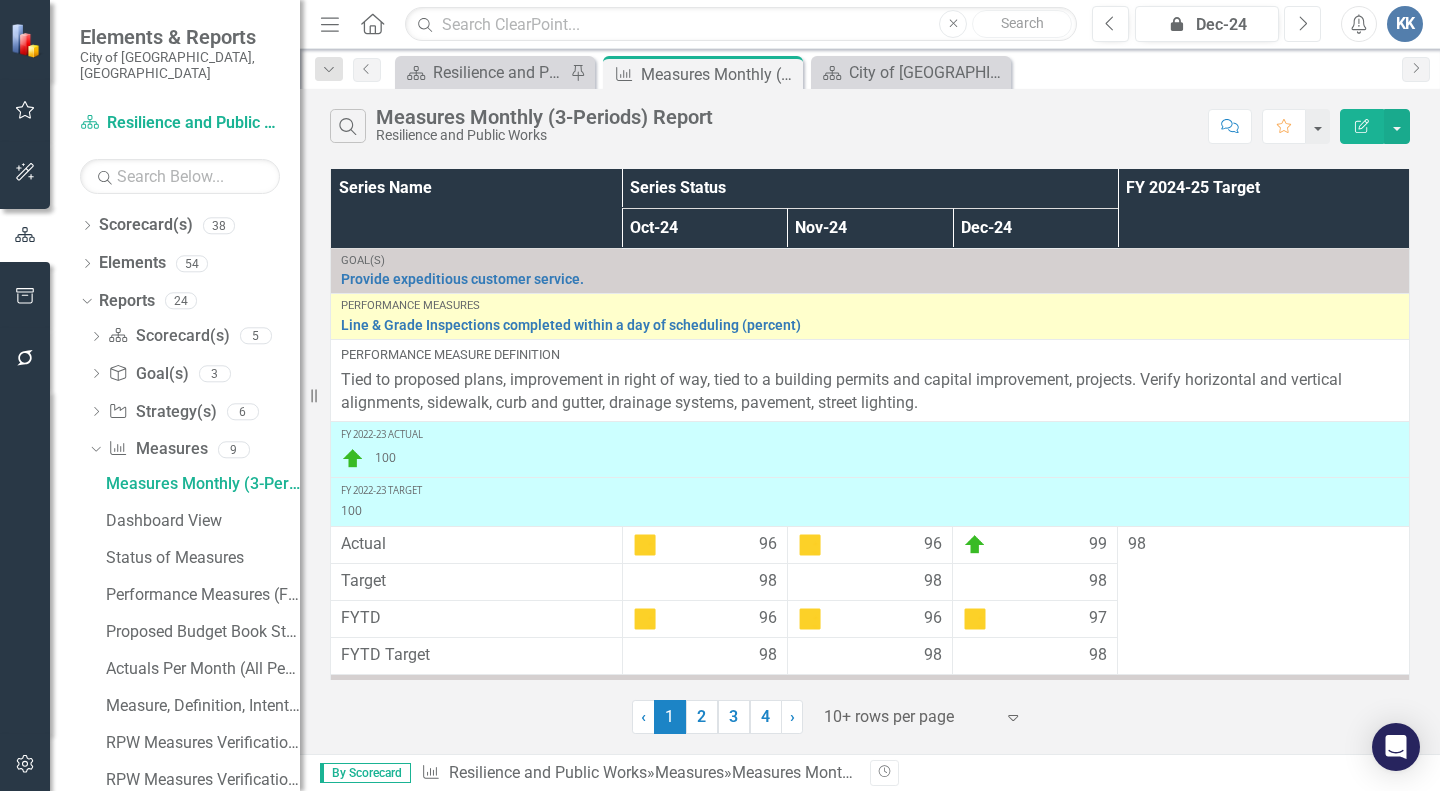 click on "Next" at bounding box center [1302, 24] 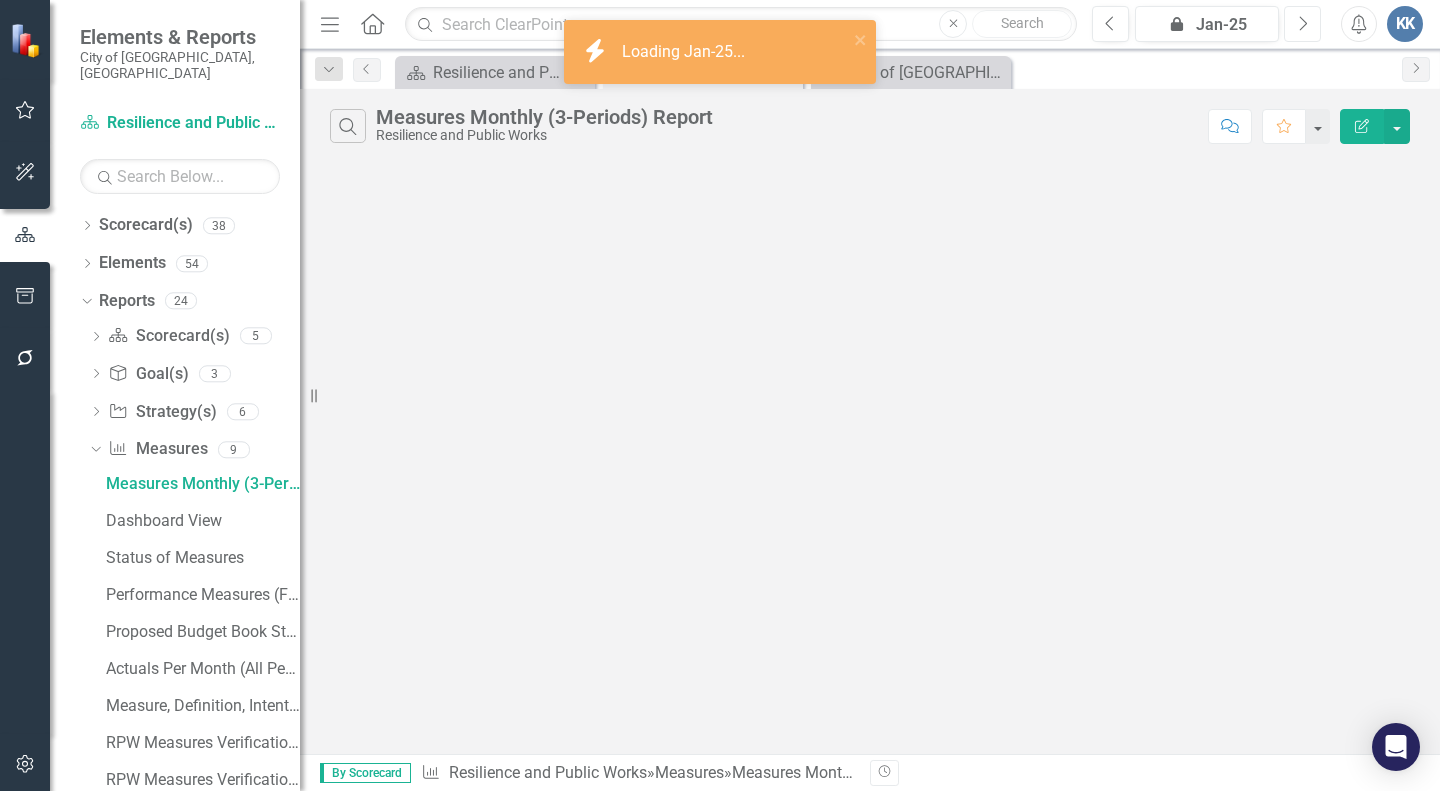 click on "Next" at bounding box center [1302, 24] 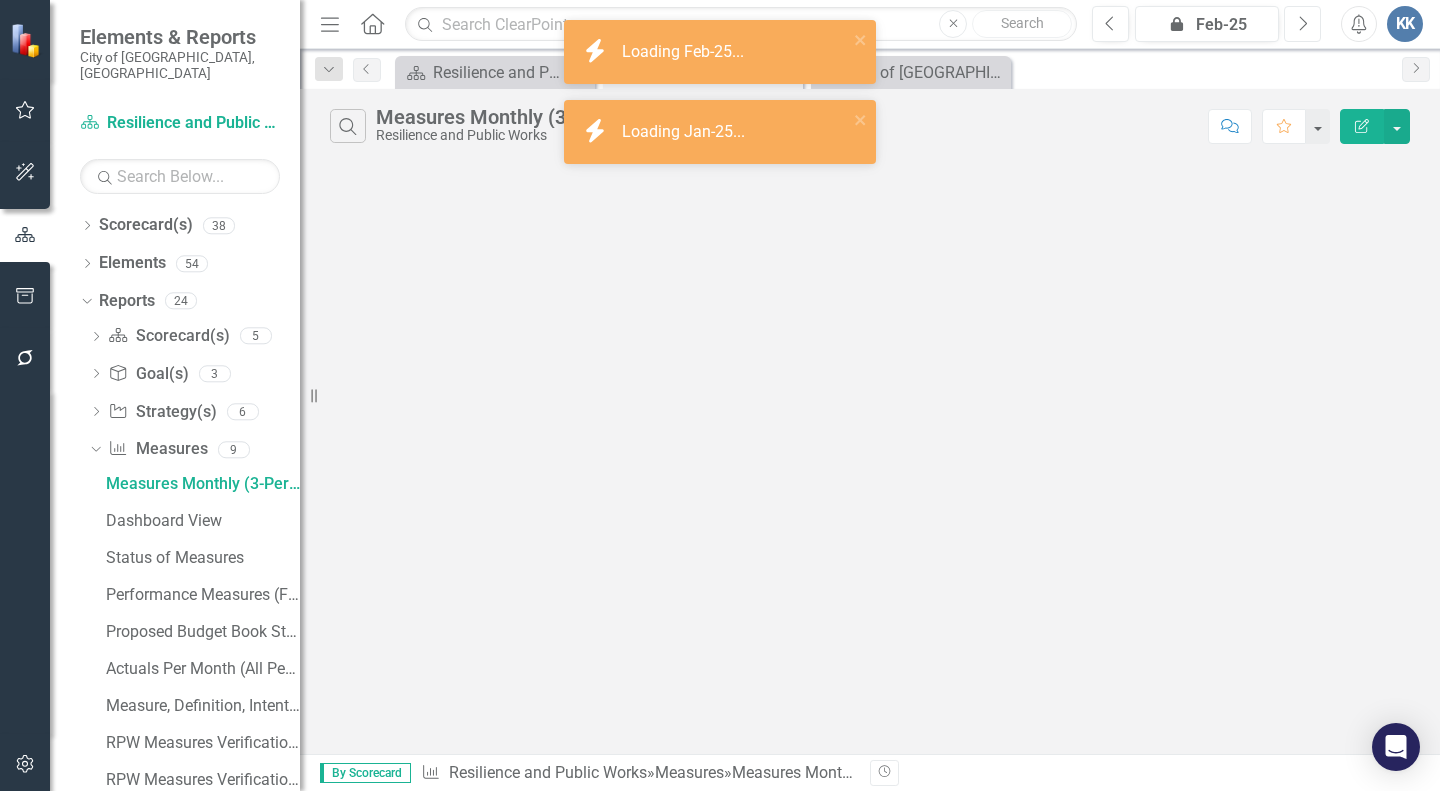 click on "Next" at bounding box center (1302, 24) 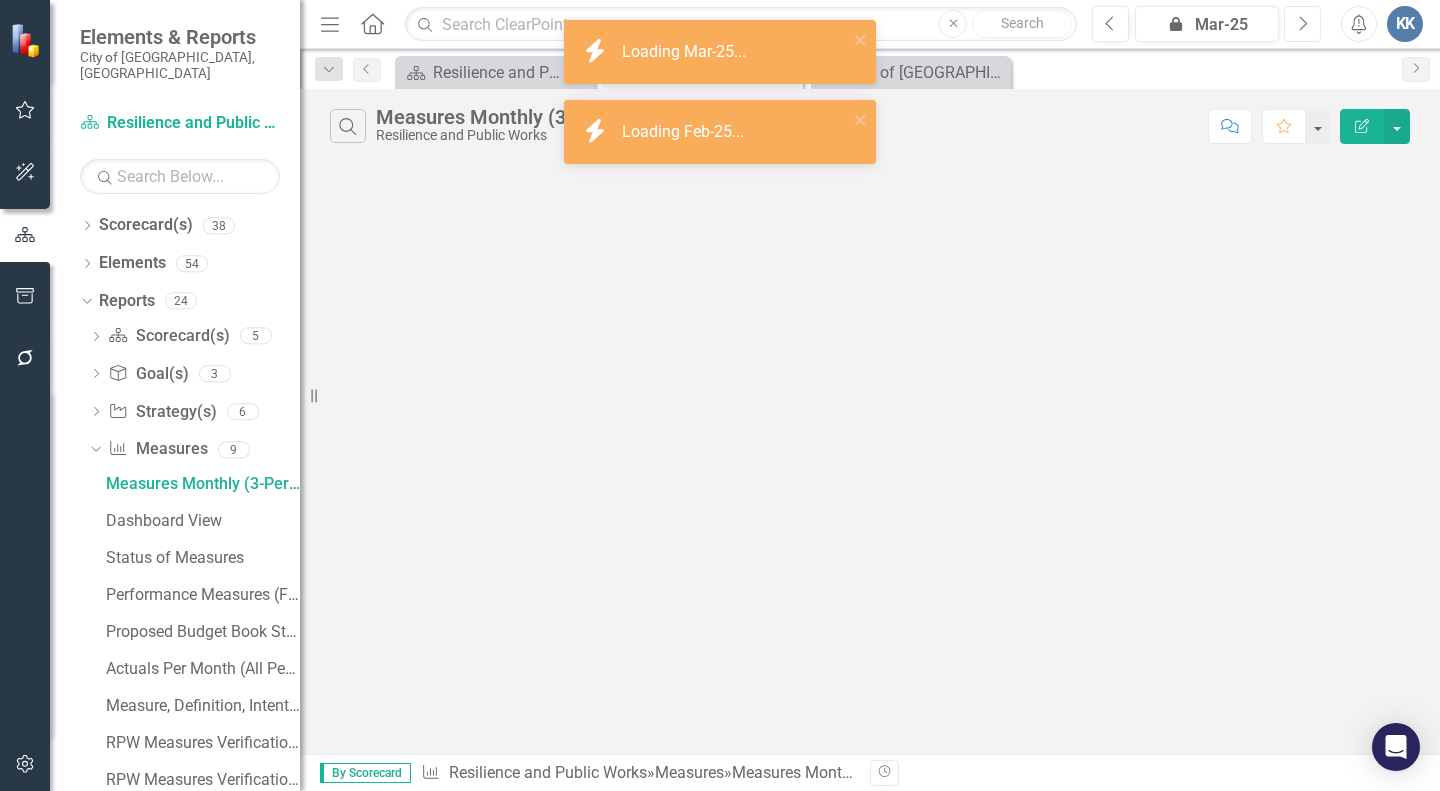 drag, startPoint x: 1310, startPoint y: 20, endPoint x: 1297, endPoint y: 211, distance: 191.4419 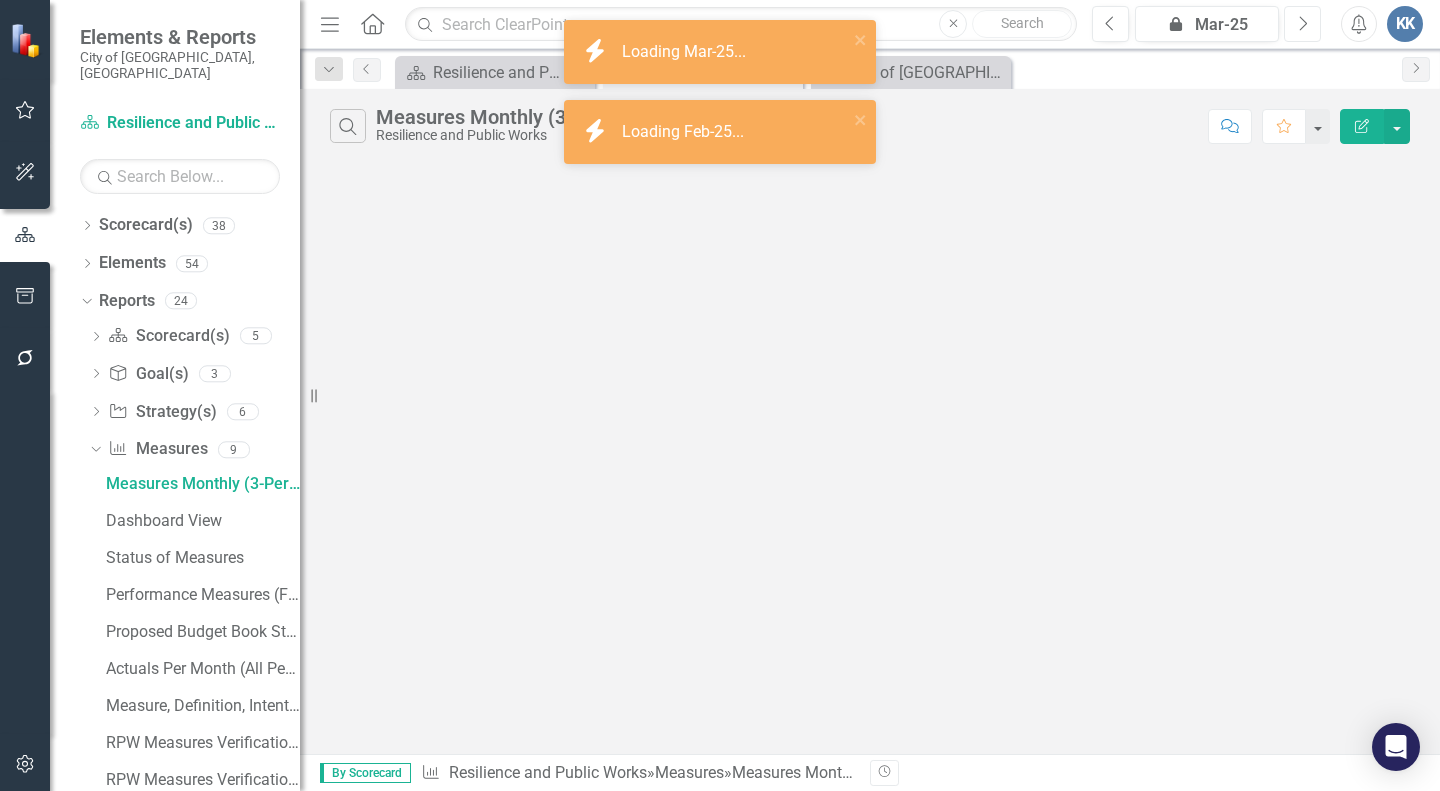 click on "Menu Home Search Close Search Previous icon.lock Mar-25 Next Alerts KK User Edit Profile Disable Sound Silence Alerts Help Support Center icon.tutorial Show Tutorials icon.portal Success Portal Logout Log Out Dropdown Search Scorecard(s) Resilience and Public Works Pin Measure Measures Monthly (3-Periods) Report Pin Scorecard(s) City of Miami Close Previous Scorecard(s) Resilience and Public Works Pin Measure Measures Monthly (3-Periods) Report Pin Close Scorecard(s) City of [GEOGRAPHIC_DATA] Close Next Search Measures Monthly (3-Periods) Report Resilience and Public Works Comment Favorite Edit Report ‹ Previous › Next By Scorecard Measure Resilience and Public Works  »  Measures  »  Measures Monthly (3-Periods) Report Revision History" at bounding box center (870, 395) 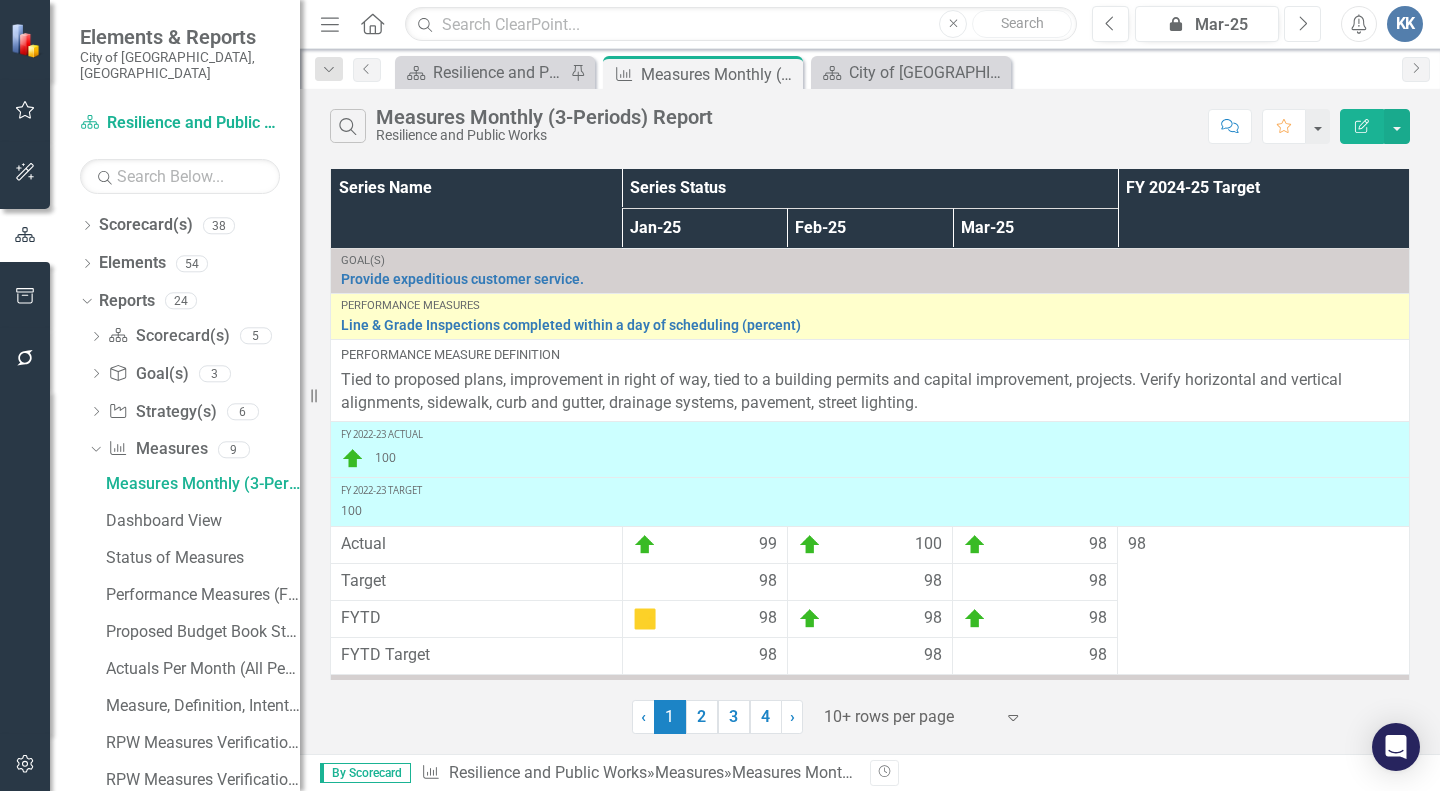 click on "Next" at bounding box center (1302, 24) 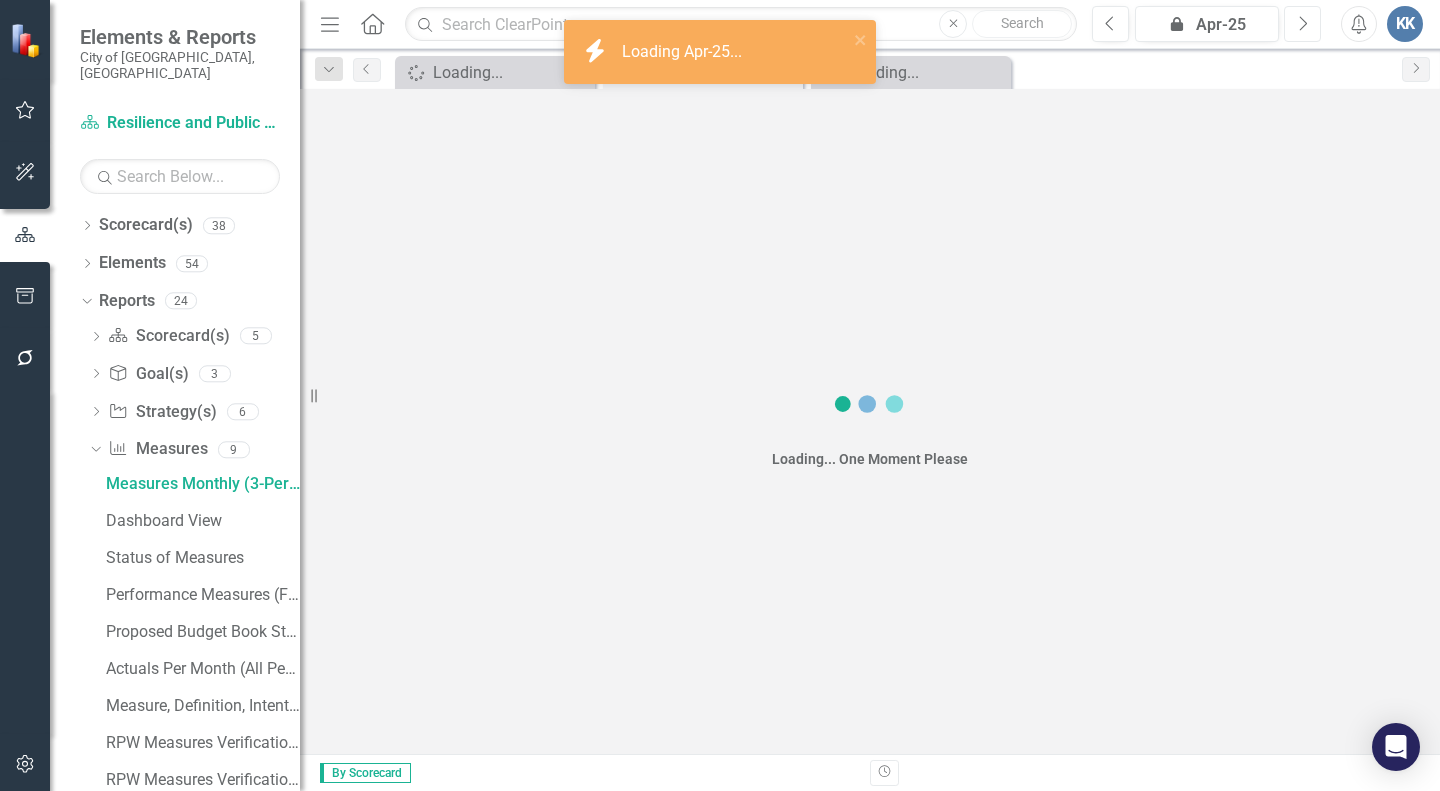 click on "Next" at bounding box center [1302, 24] 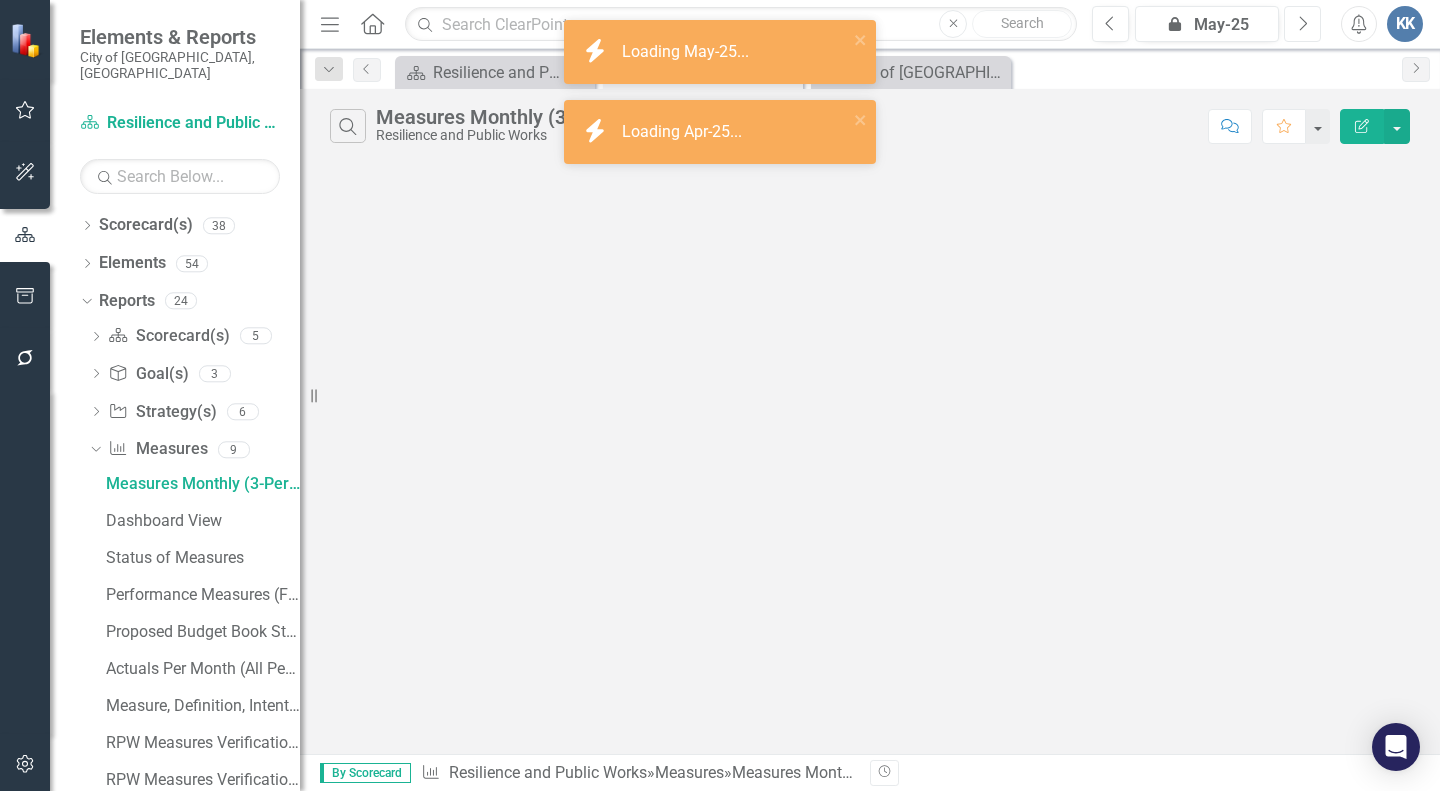 click on "Next" at bounding box center (1302, 24) 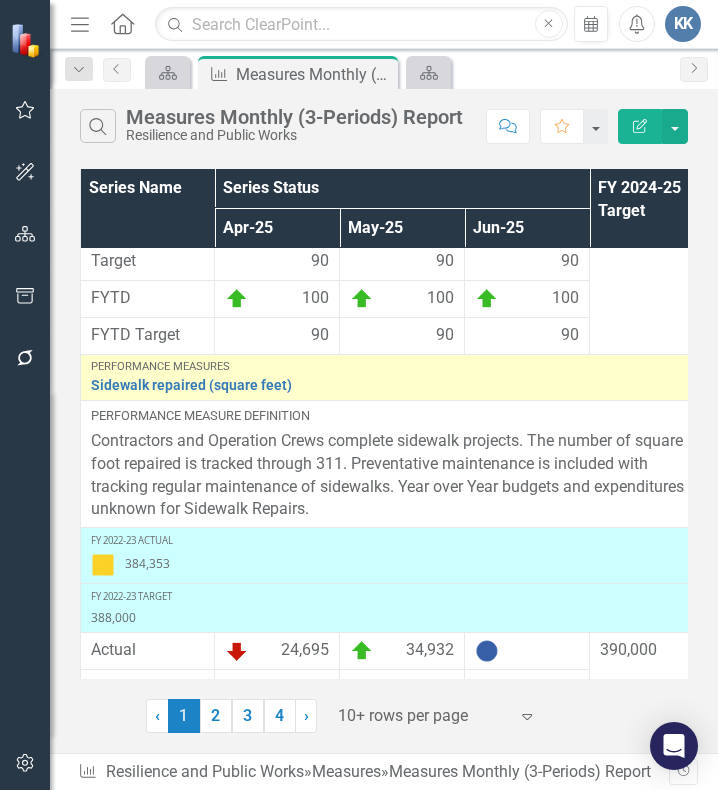 scroll, scrollTop: 1220, scrollLeft: 0, axis: vertical 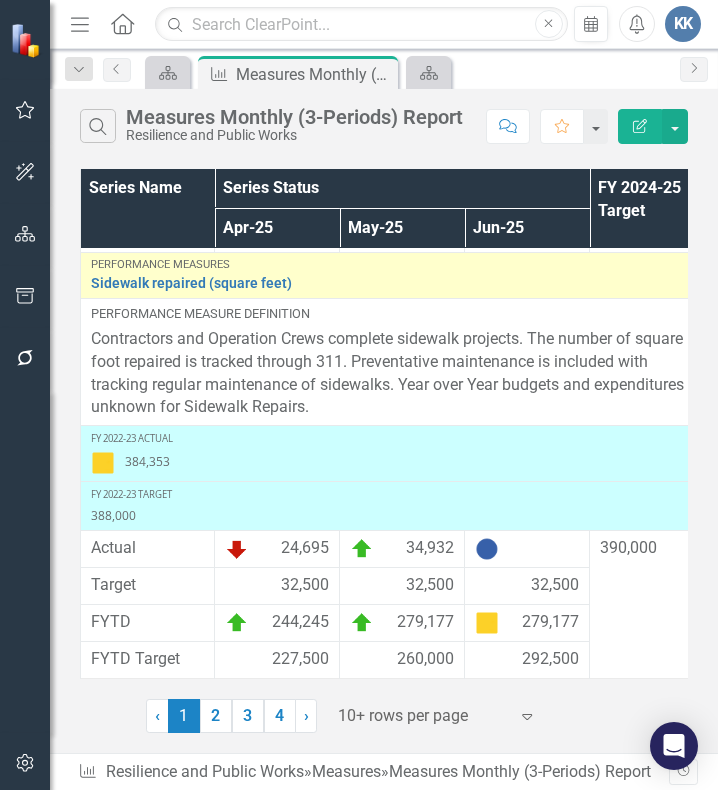 click at bounding box center [423, 716] 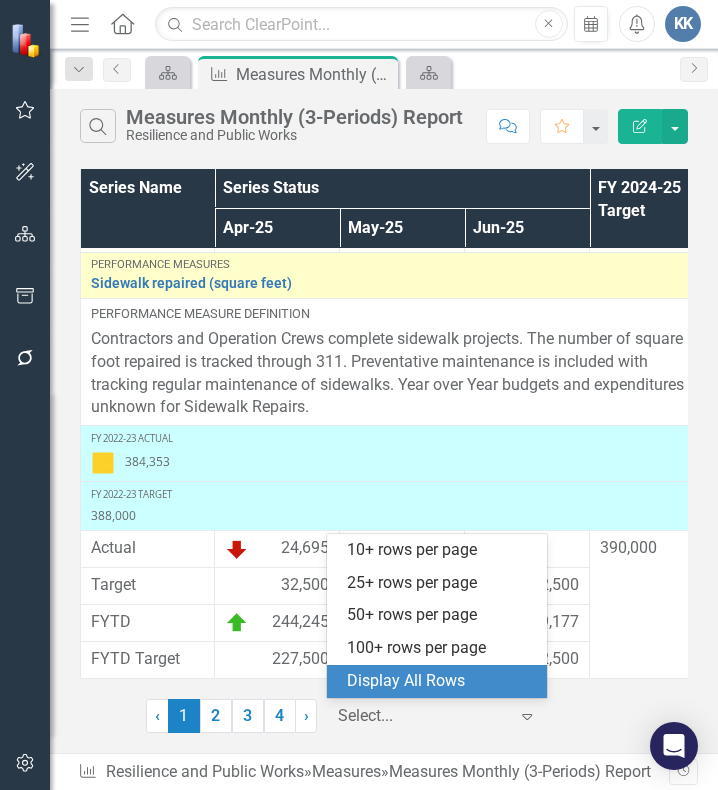 click on "Display All Rows" at bounding box center [437, 681] 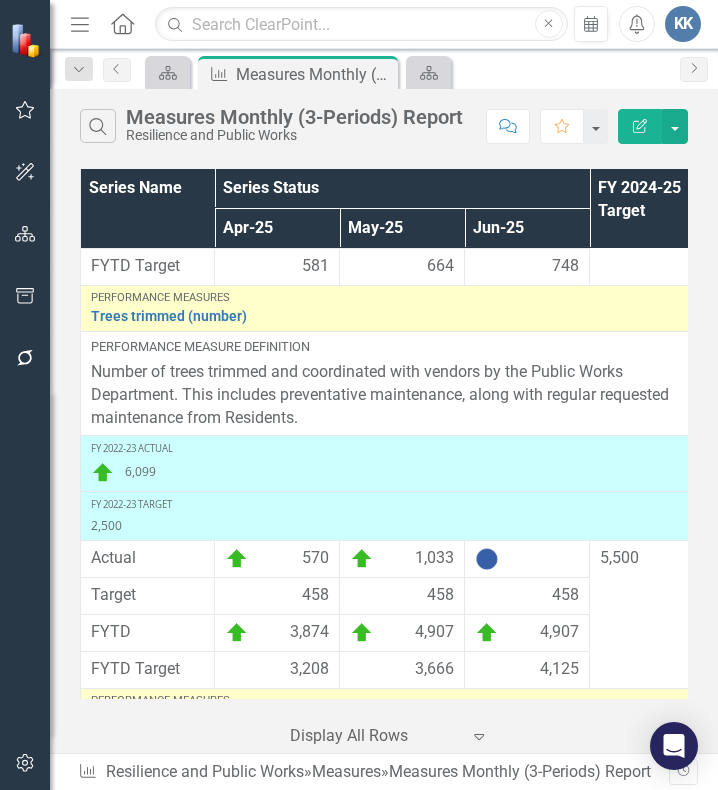 scroll, scrollTop: 2002, scrollLeft: 0, axis: vertical 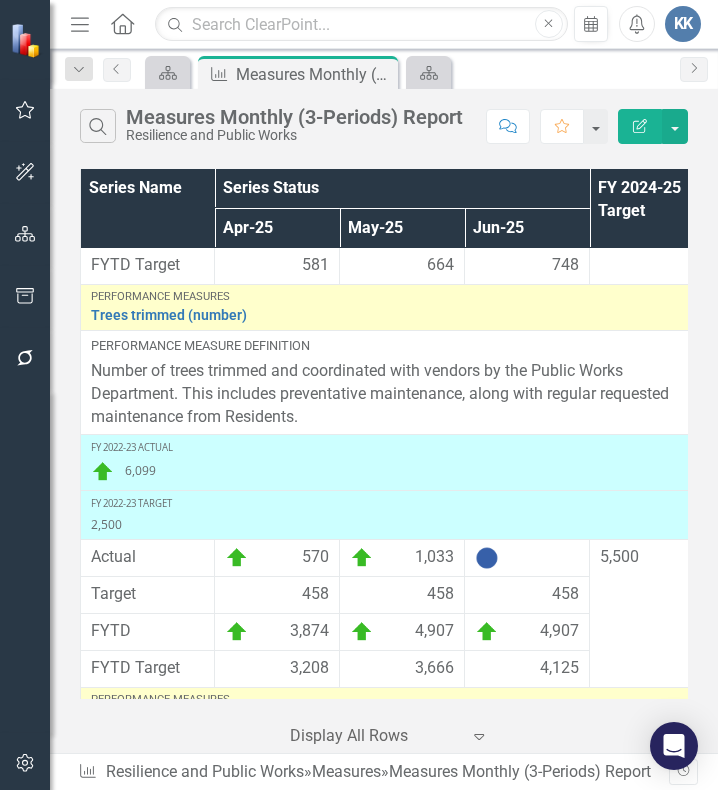 click on "Number of trees trimmed and coordinated with vendors by the Public Works Department. This includes preventative maintenance, along with regular requested maintenance from Residents." at bounding box center [402, 394] 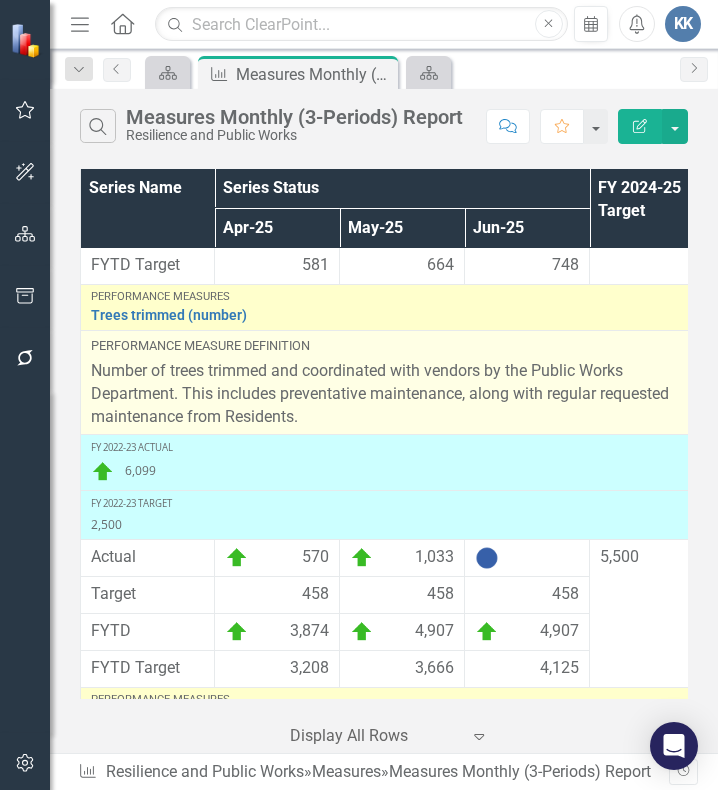 click on "Number of trees trimmed and coordinated with vendors by the Public Works Department. This includes preventative maintenance, along with regular requested maintenance from Residents." at bounding box center [402, 394] 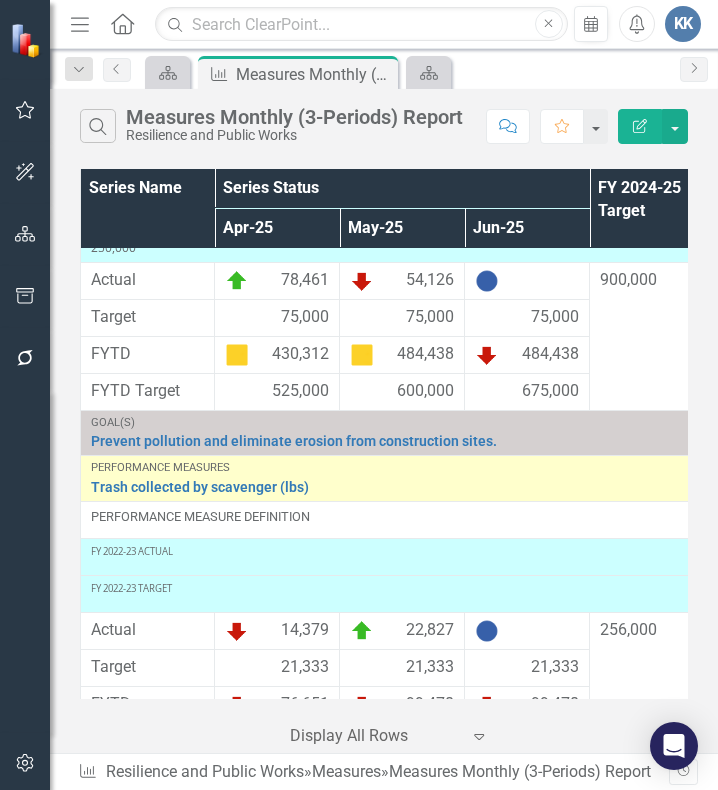 scroll, scrollTop: 2985, scrollLeft: 0, axis: vertical 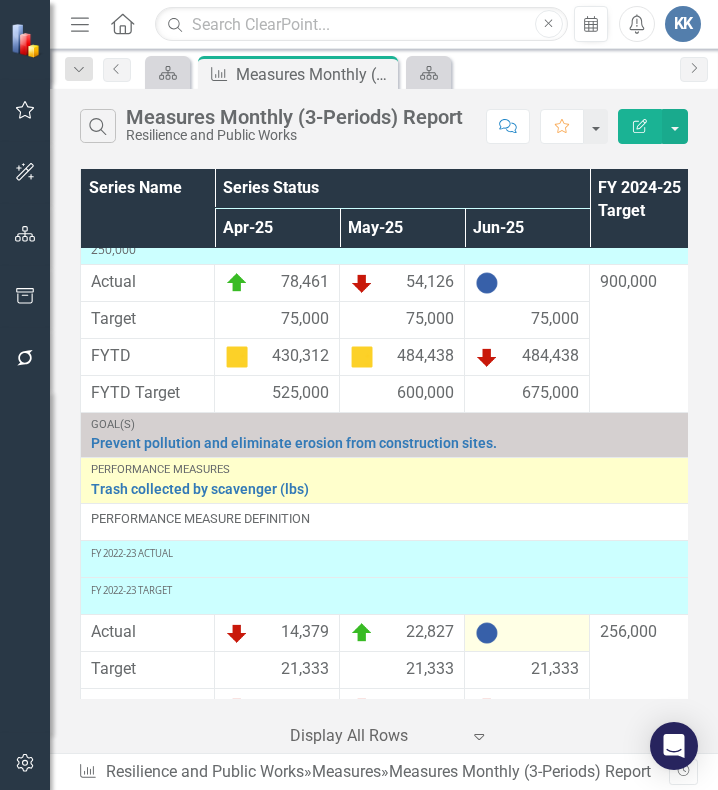 click at bounding box center [487, 633] 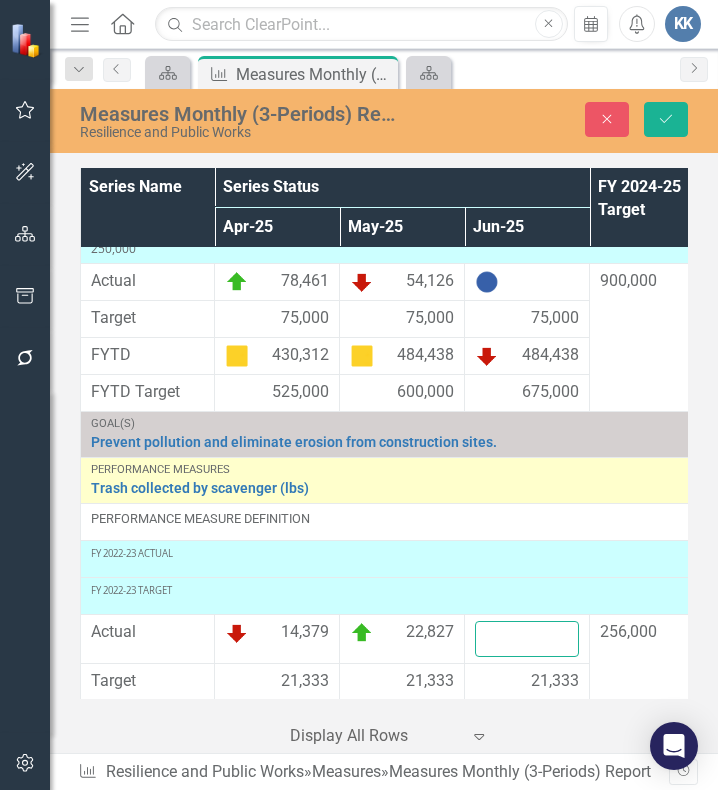 drag, startPoint x: 509, startPoint y: 661, endPoint x: 485, endPoint y: 636, distance: 34.655445 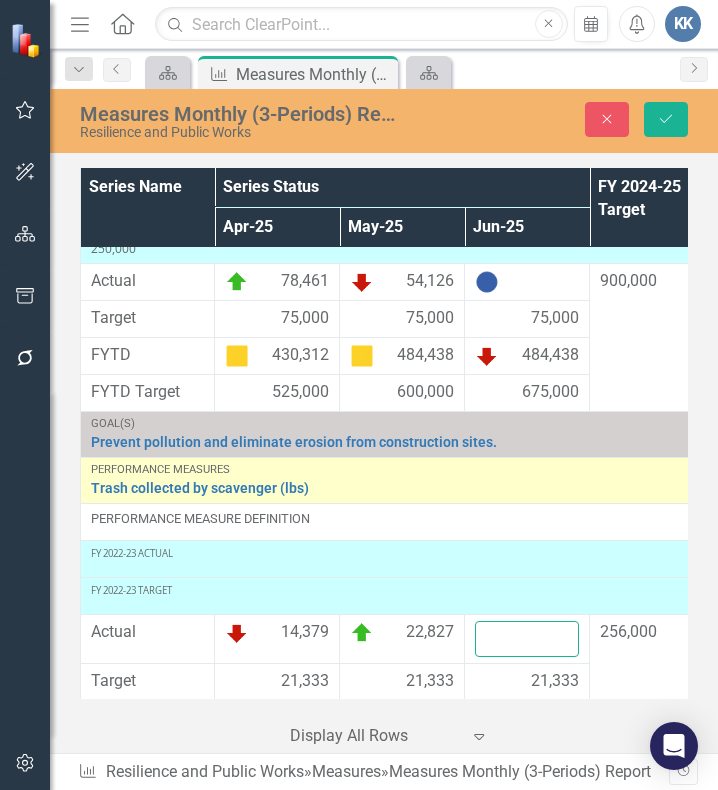 click at bounding box center (527, 639) 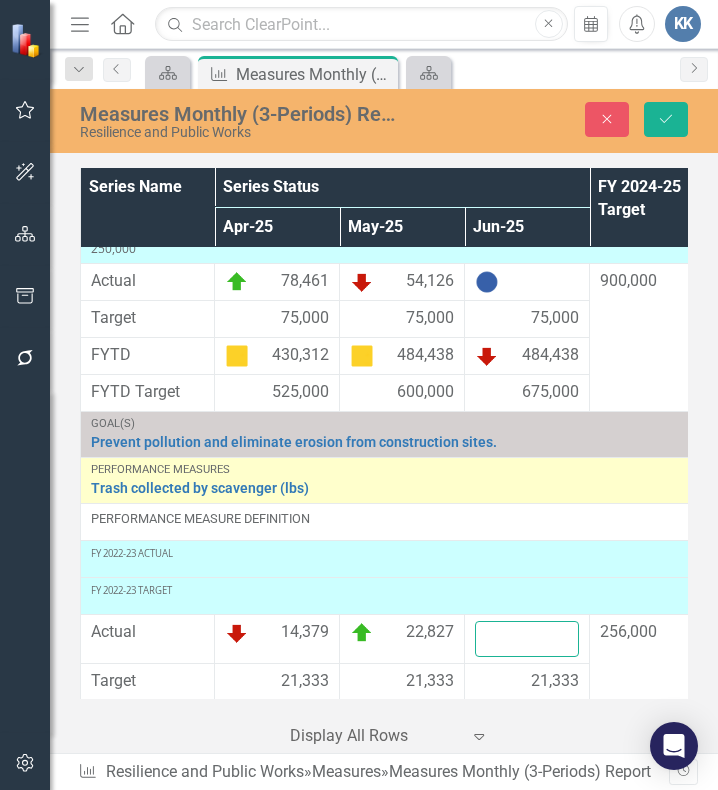 click at bounding box center [527, 639] 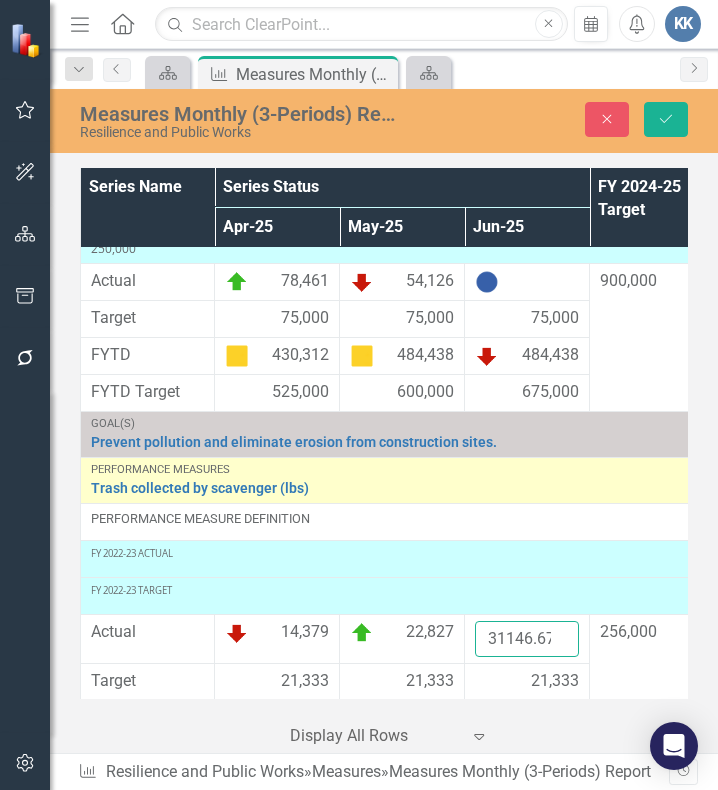 scroll, scrollTop: 0, scrollLeft: 4, axis: horizontal 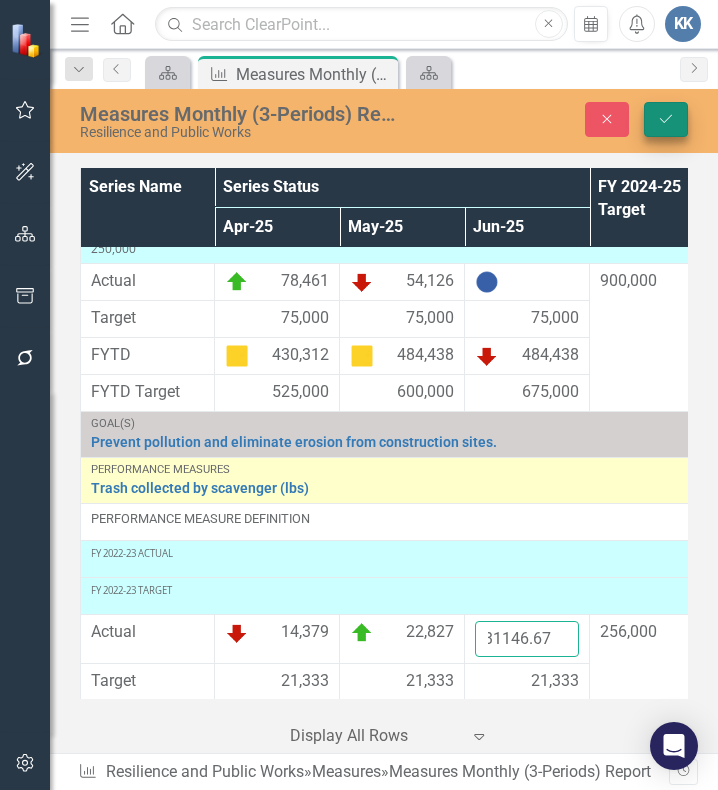 type on "31146.67" 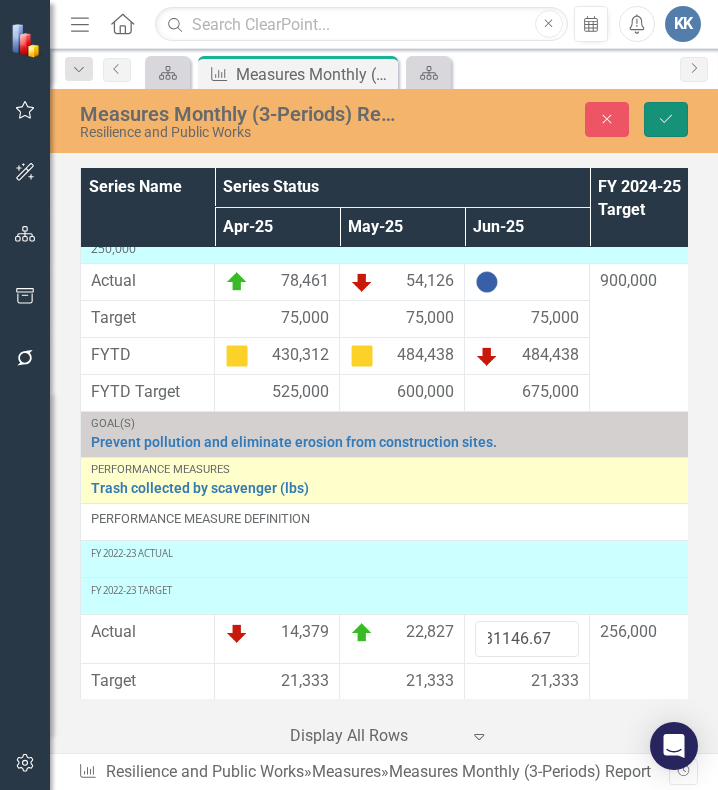 click on "Save" 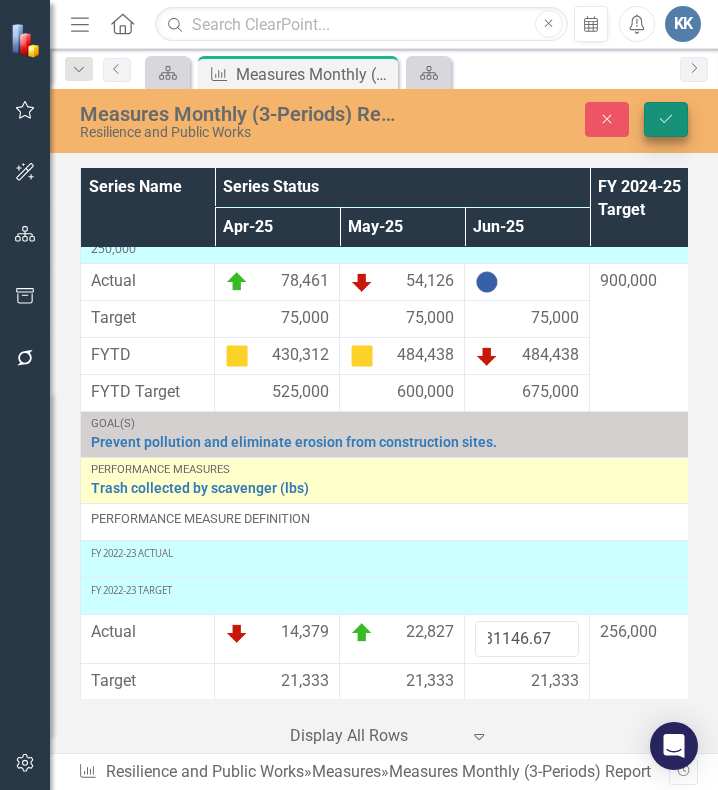scroll, scrollTop: 0, scrollLeft: 0, axis: both 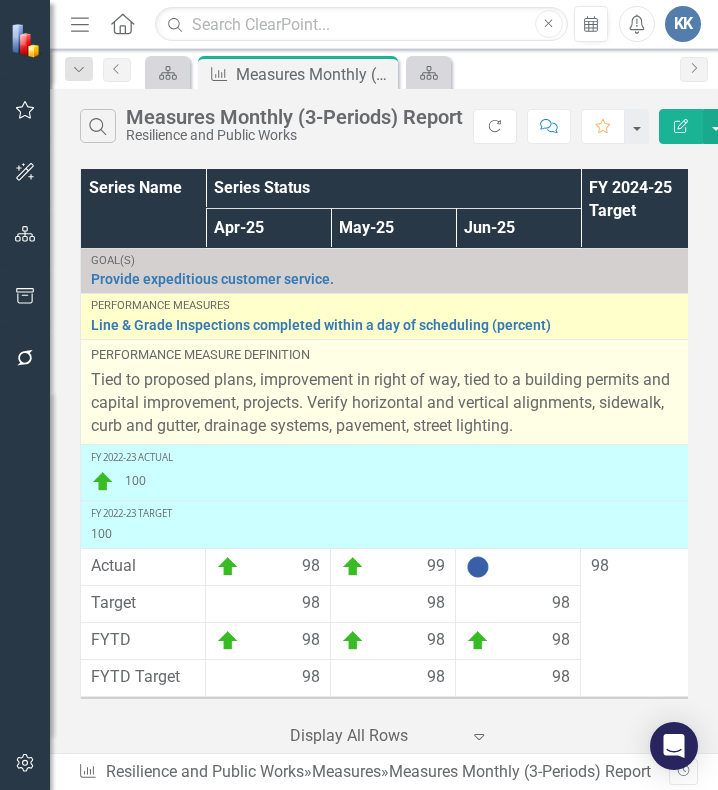 click on "Performance Measure Definition" at bounding box center (393, 355) 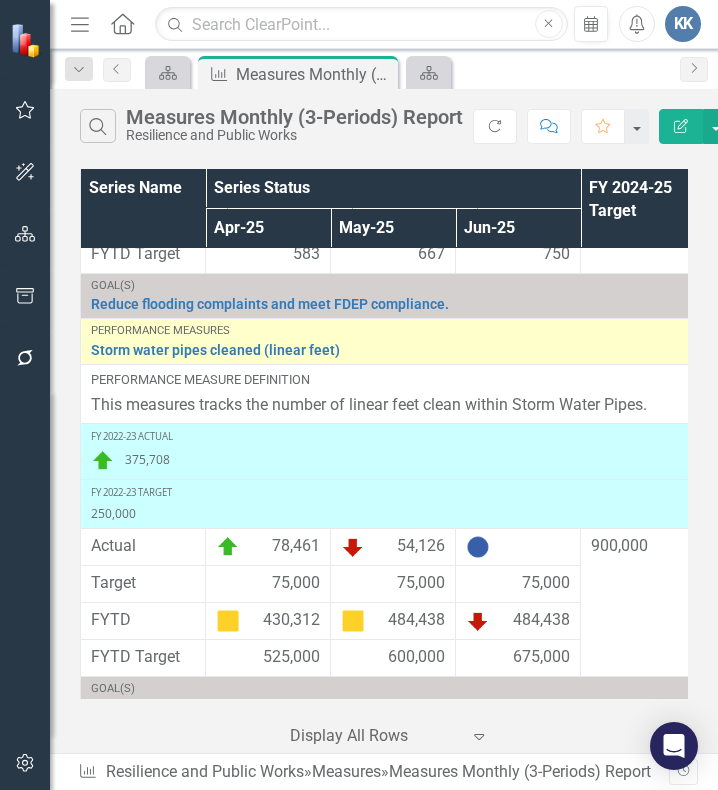 scroll, scrollTop: 2721, scrollLeft: 0, axis: vertical 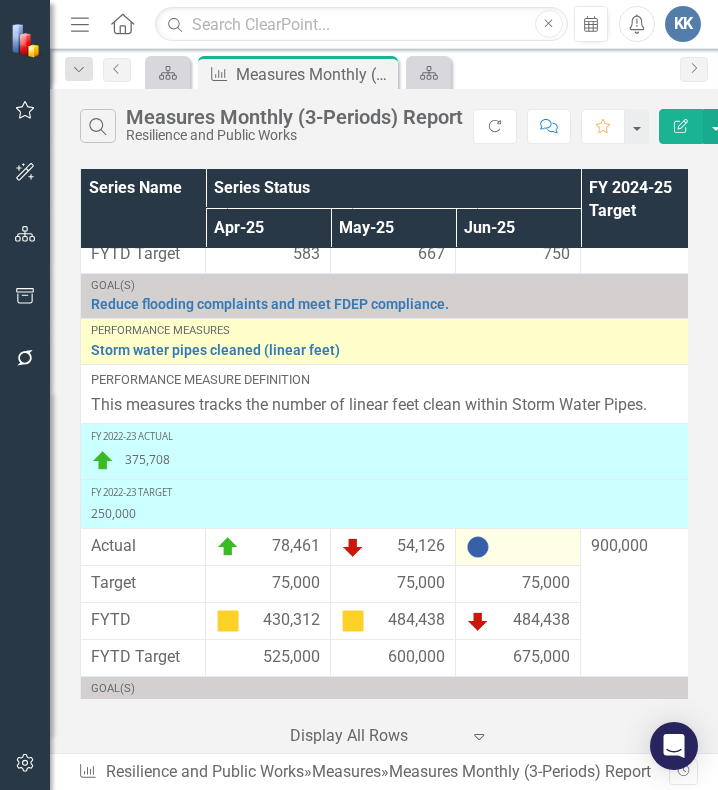 click at bounding box center [518, 547] 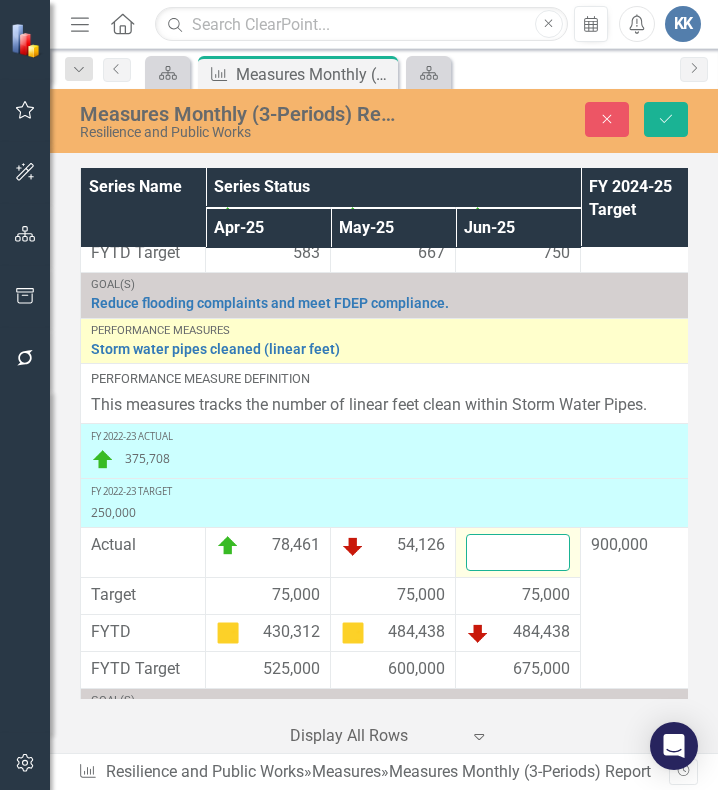 click at bounding box center (518, 552) 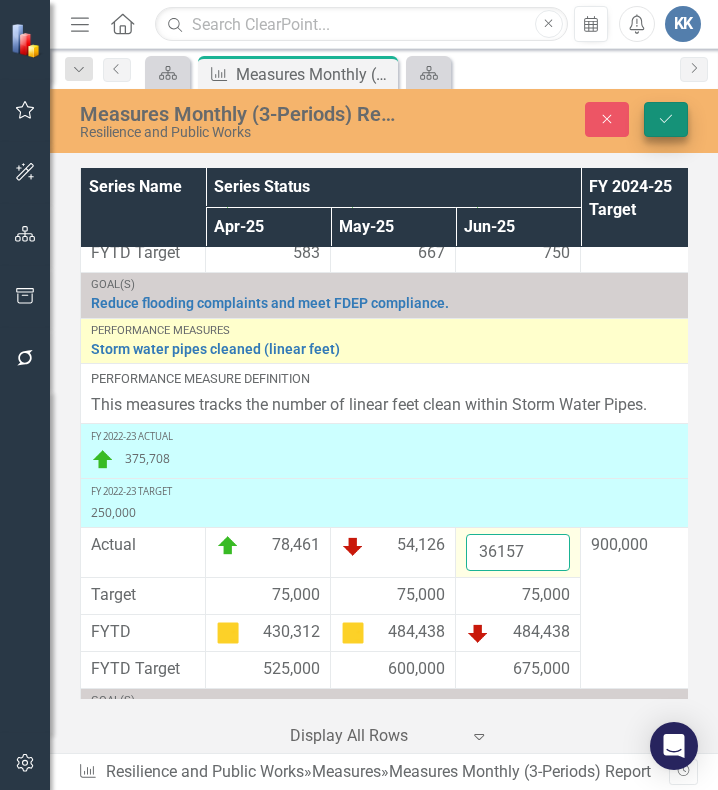 type on "36157" 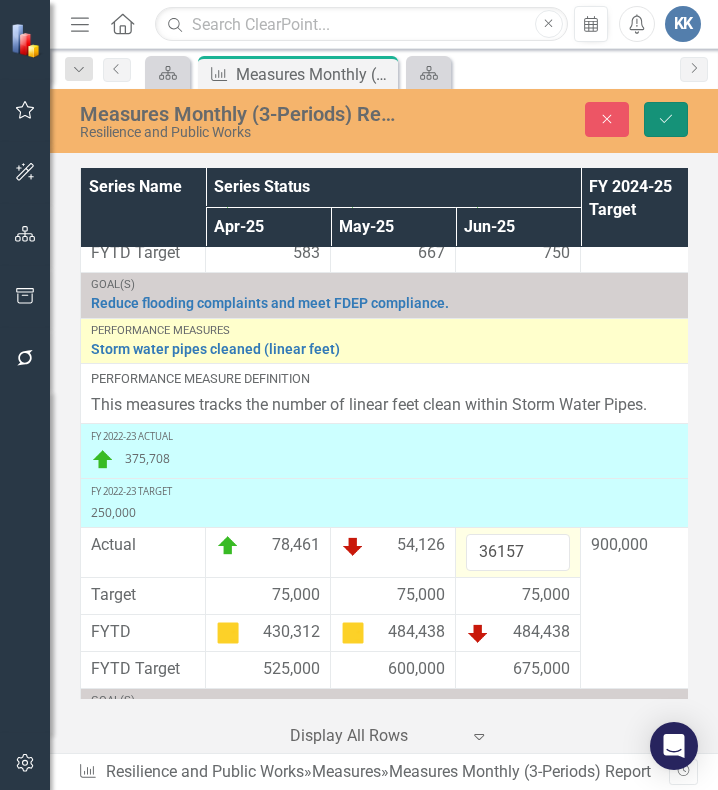 click on "Save" 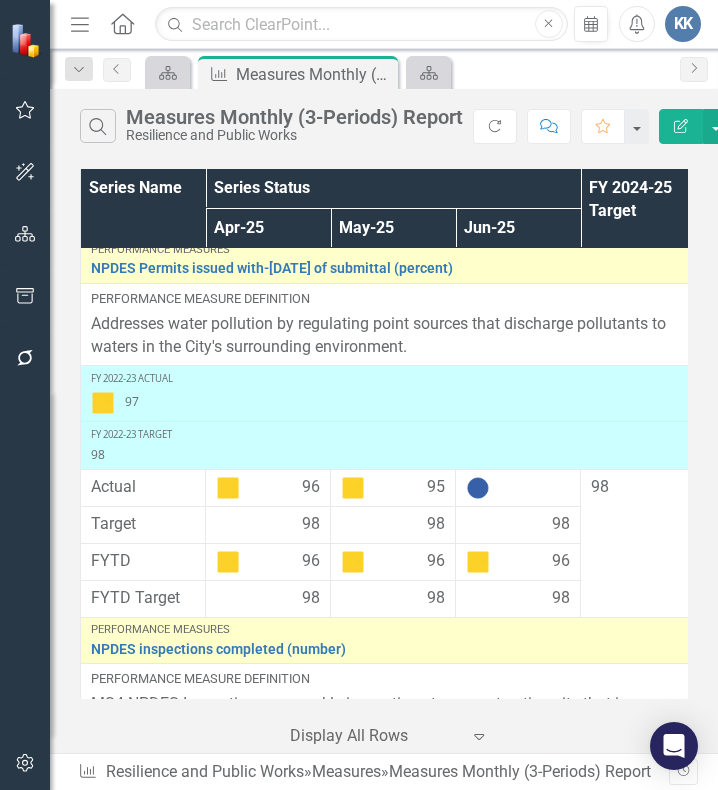 scroll, scrollTop: 3509, scrollLeft: 0, axis: vertical 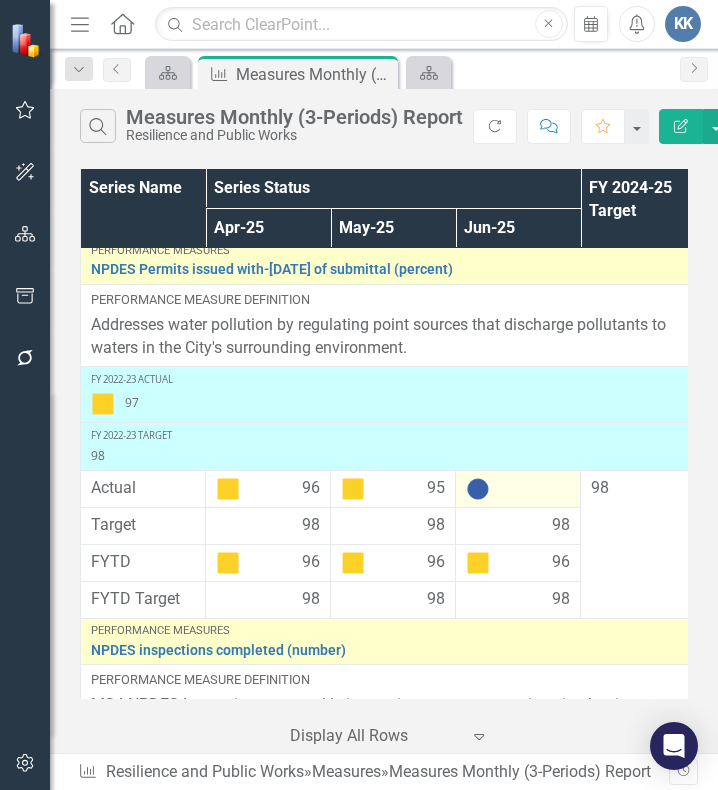 click at bounding box center (518, 489) 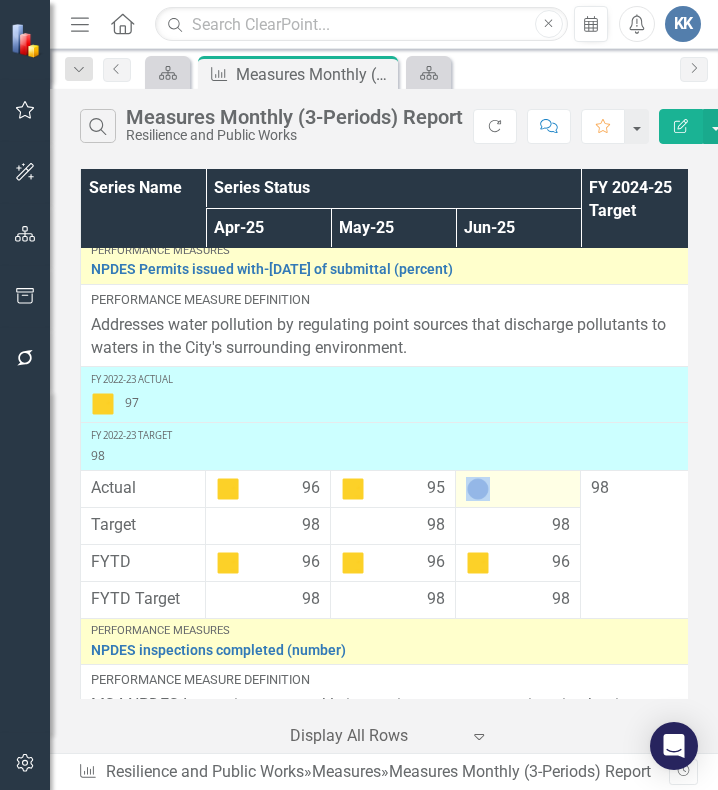 click at bounding box center (518, 489) 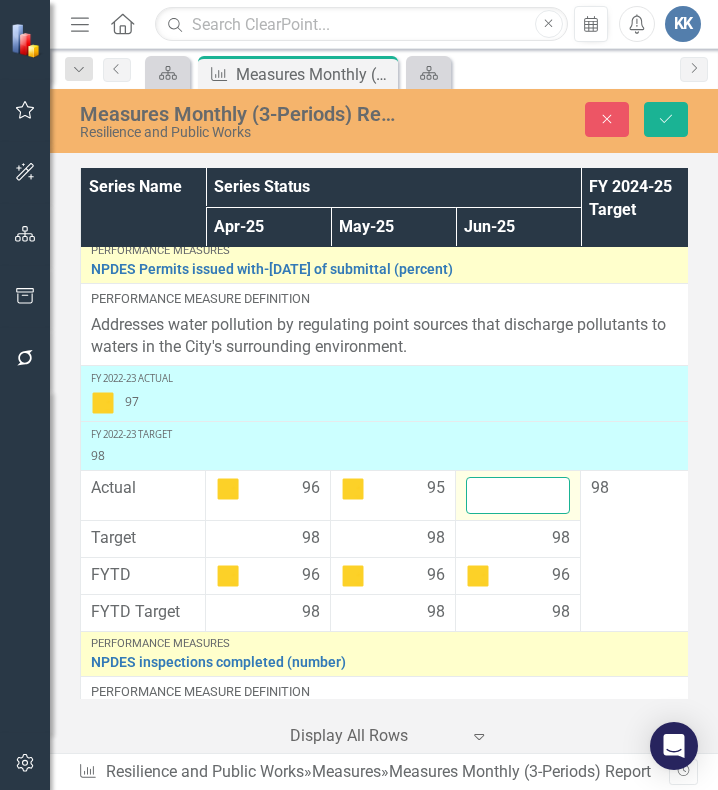 click at bounding box center (518, 495) 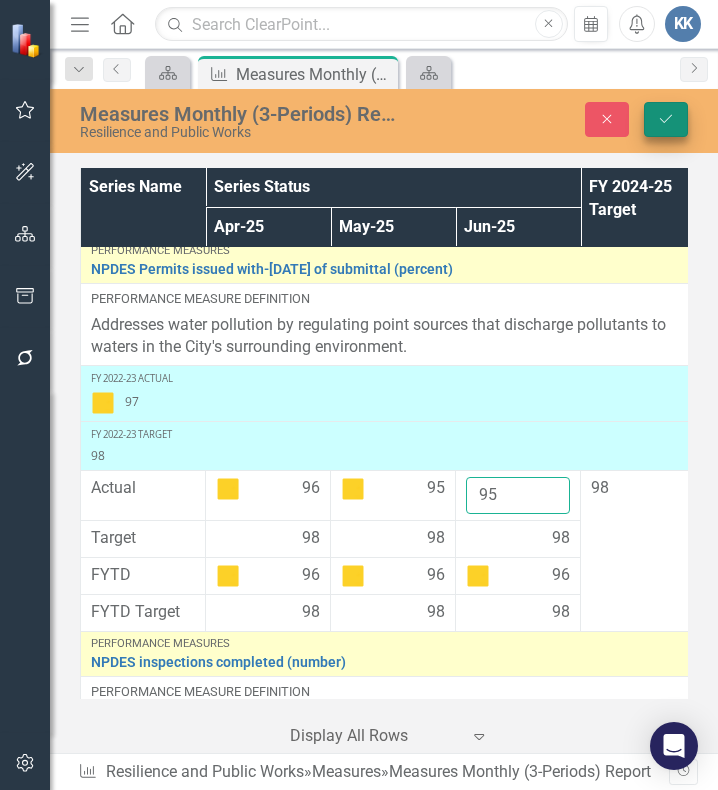 type on "95" 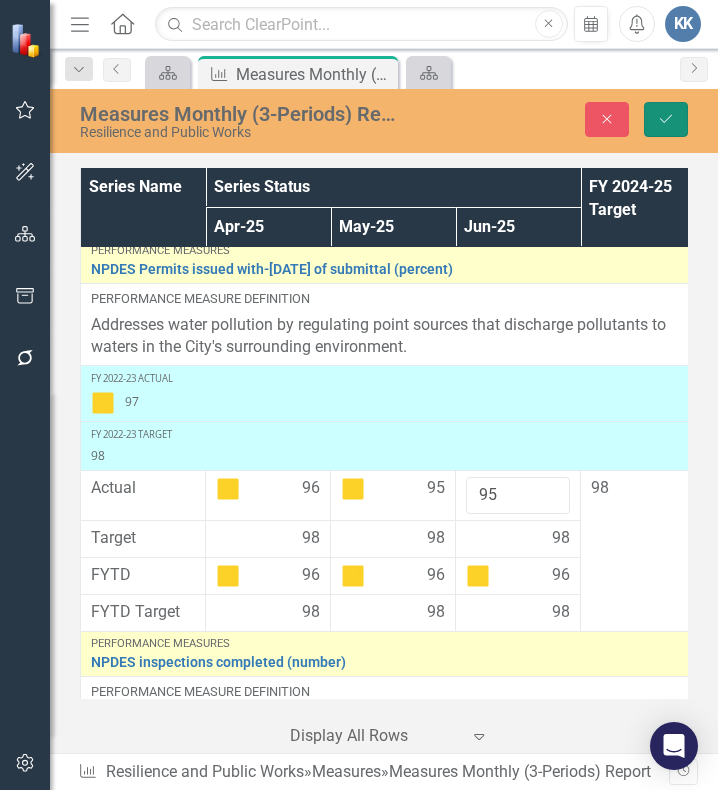 click on "Save" 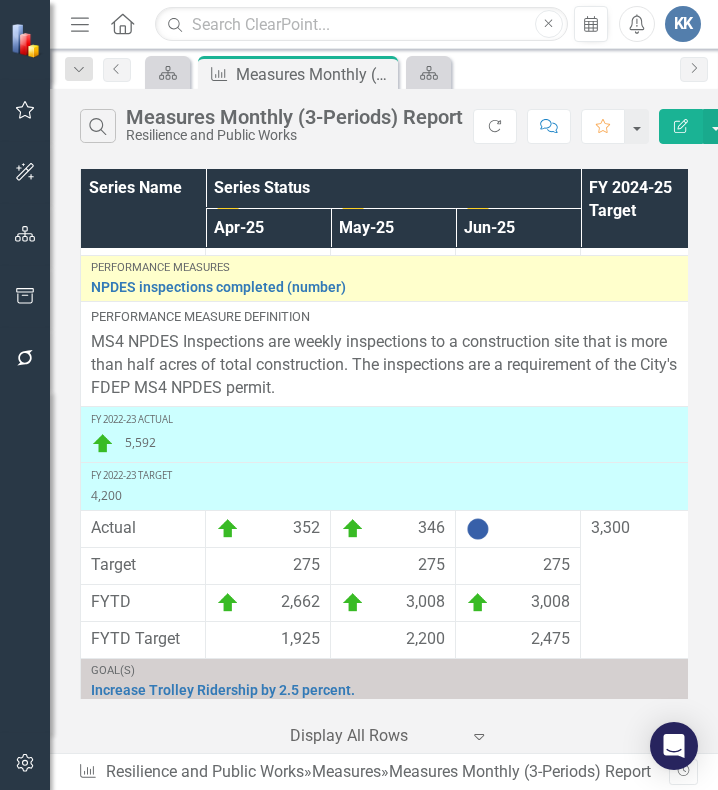 scroll, scrollTop: 3877, scrollLeft: 0, axis: vertical 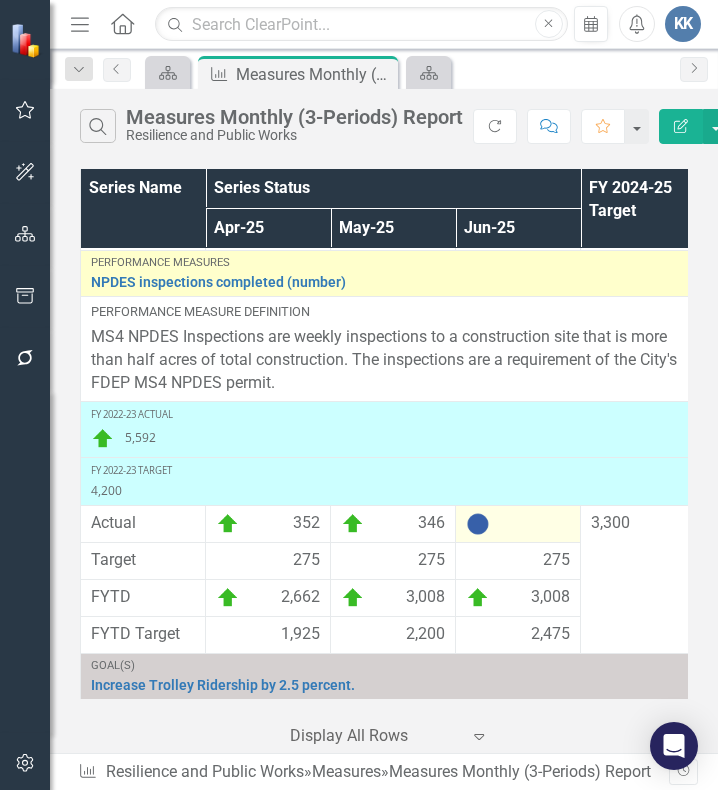 click at bounding box center [478, 524] 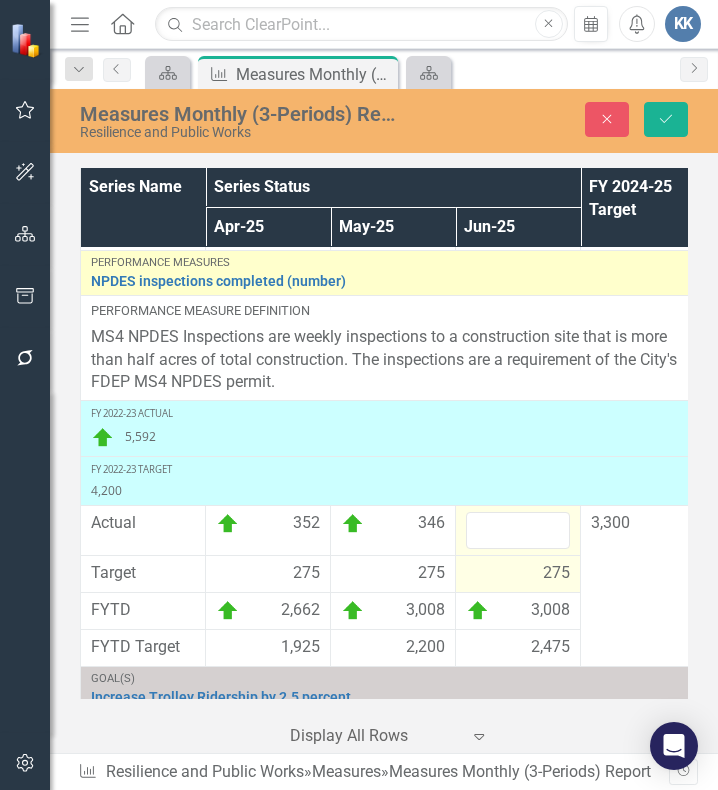 click on "275" at bounding box center [518, 573] 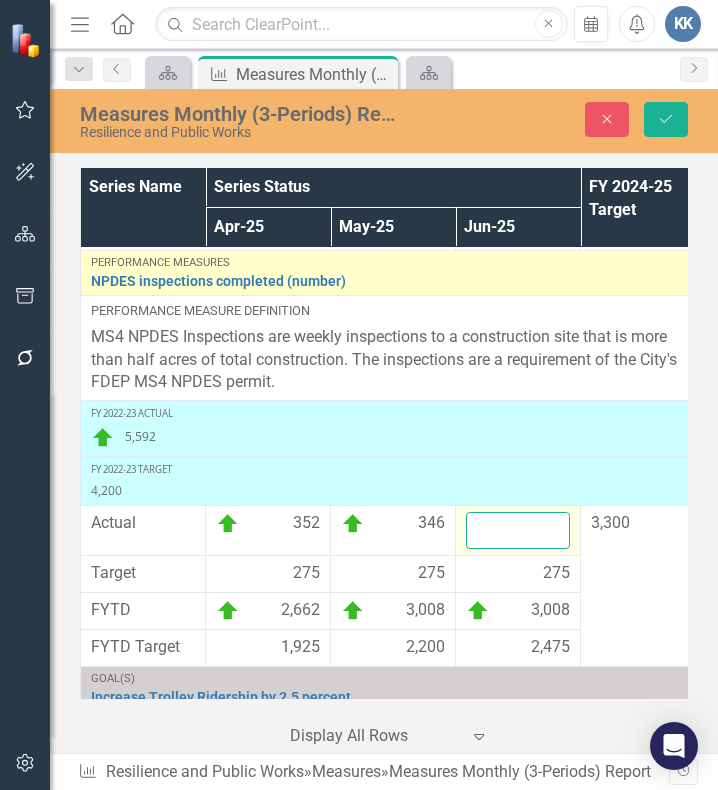 click at bounding box center [518, 530] 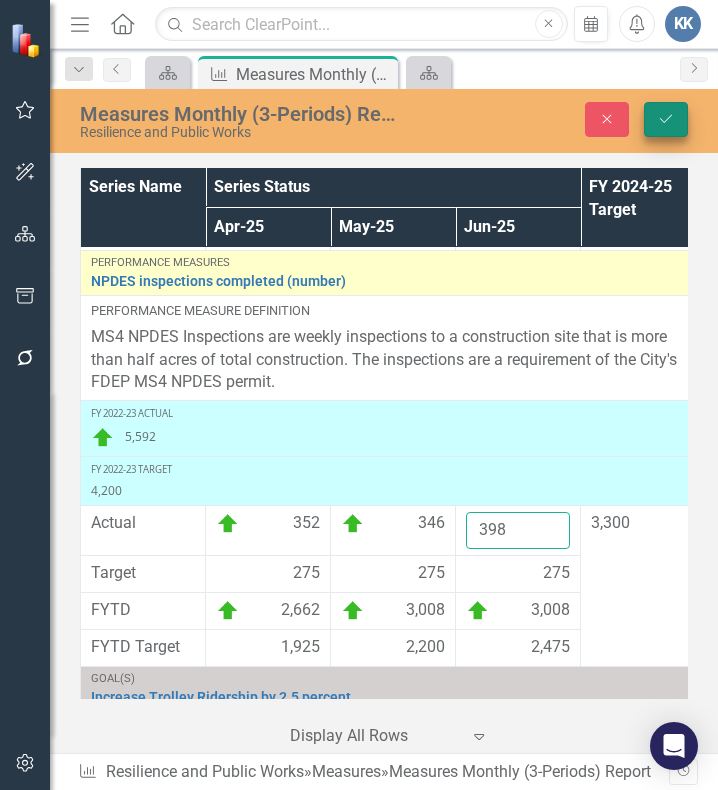 type on "398" 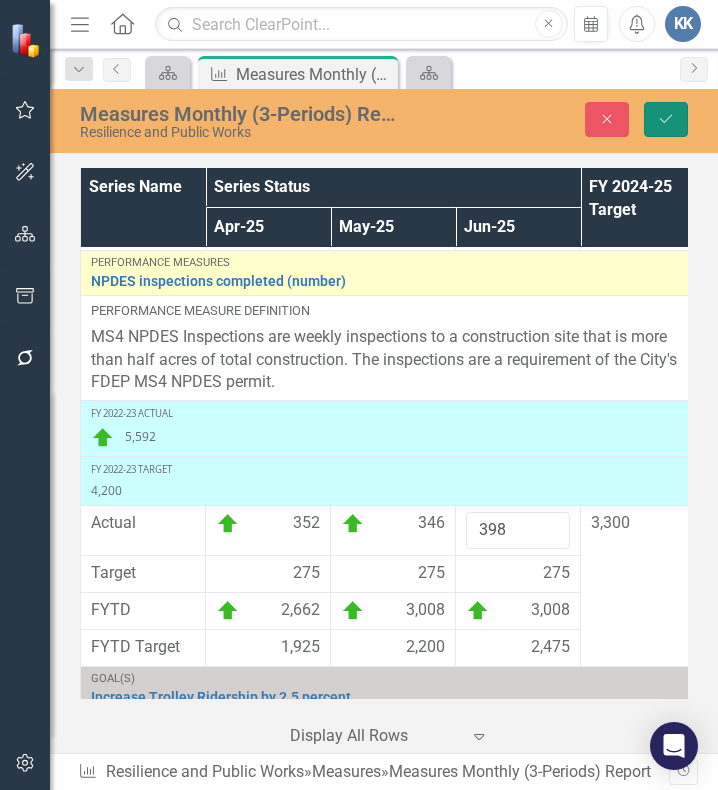 click on "Save" 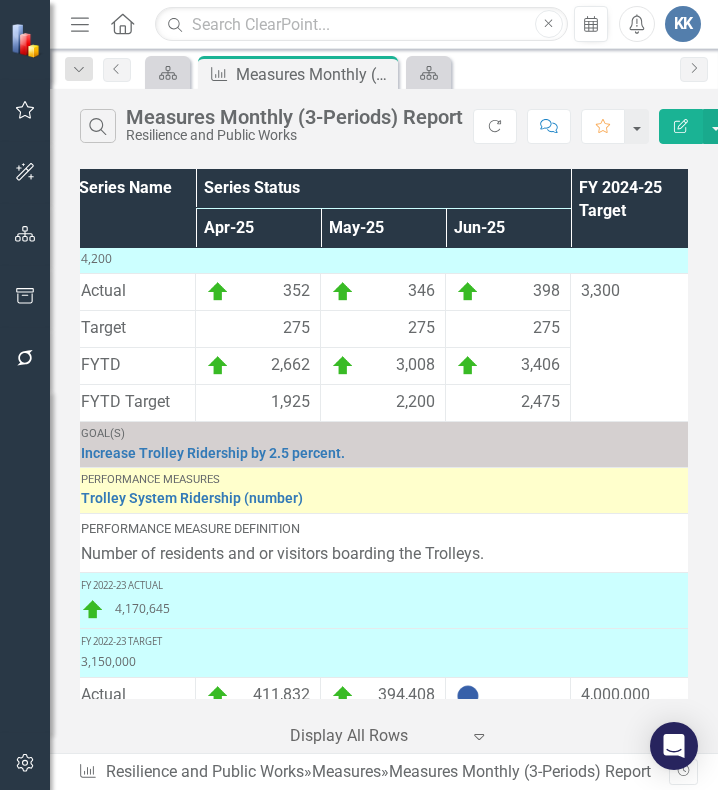 scroll, scrollTop: 4654, scrollLeft: 10, axis: both 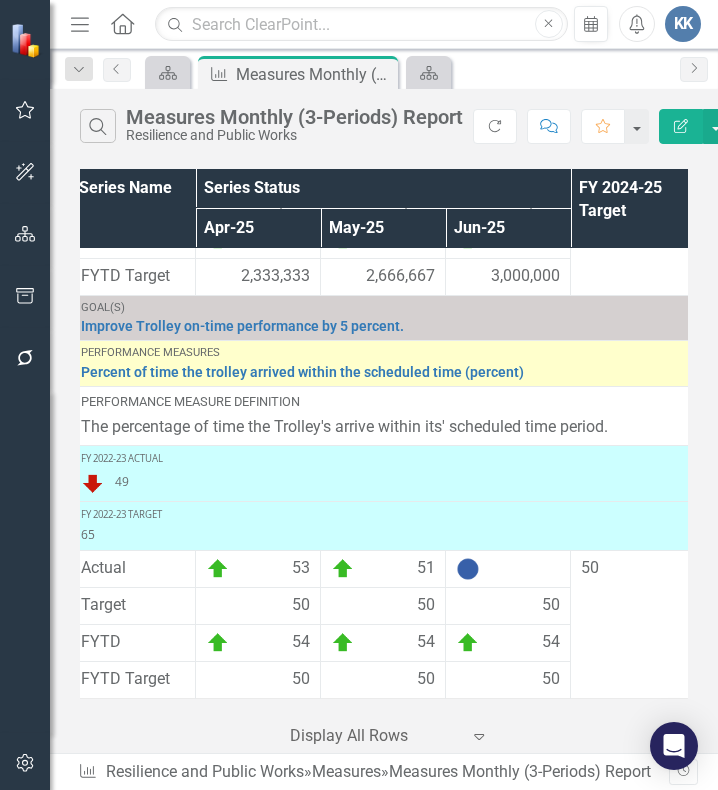click at bounding box center [375, 736] 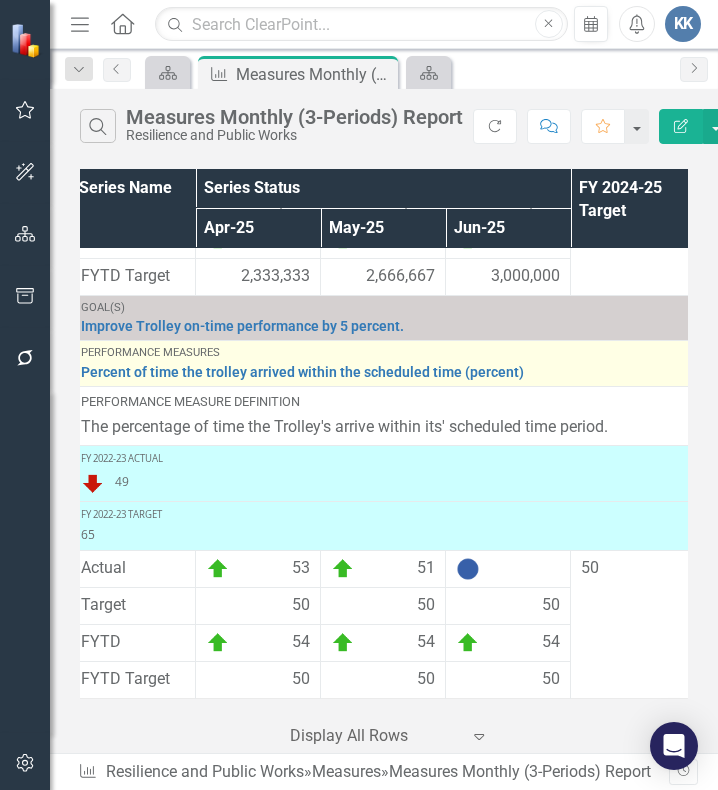 click on "Performance Measures Percent of time the trolley arrived within the scheduled time (percent) Edit Edit Measure Link Open Element" at bounding box center [383, 363] 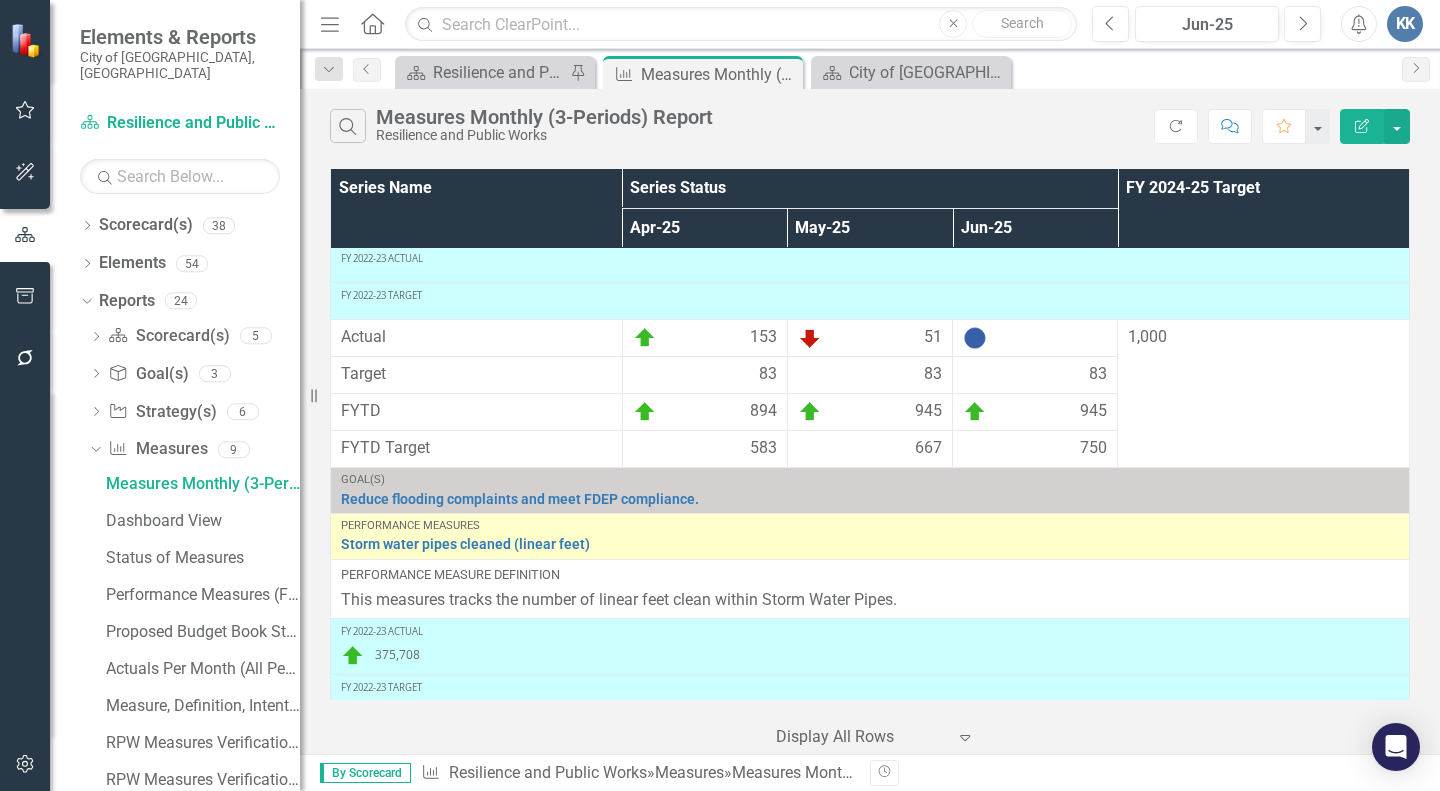 scroll, scrollTop: 2434, scrollLeft: 0, axis: vertical 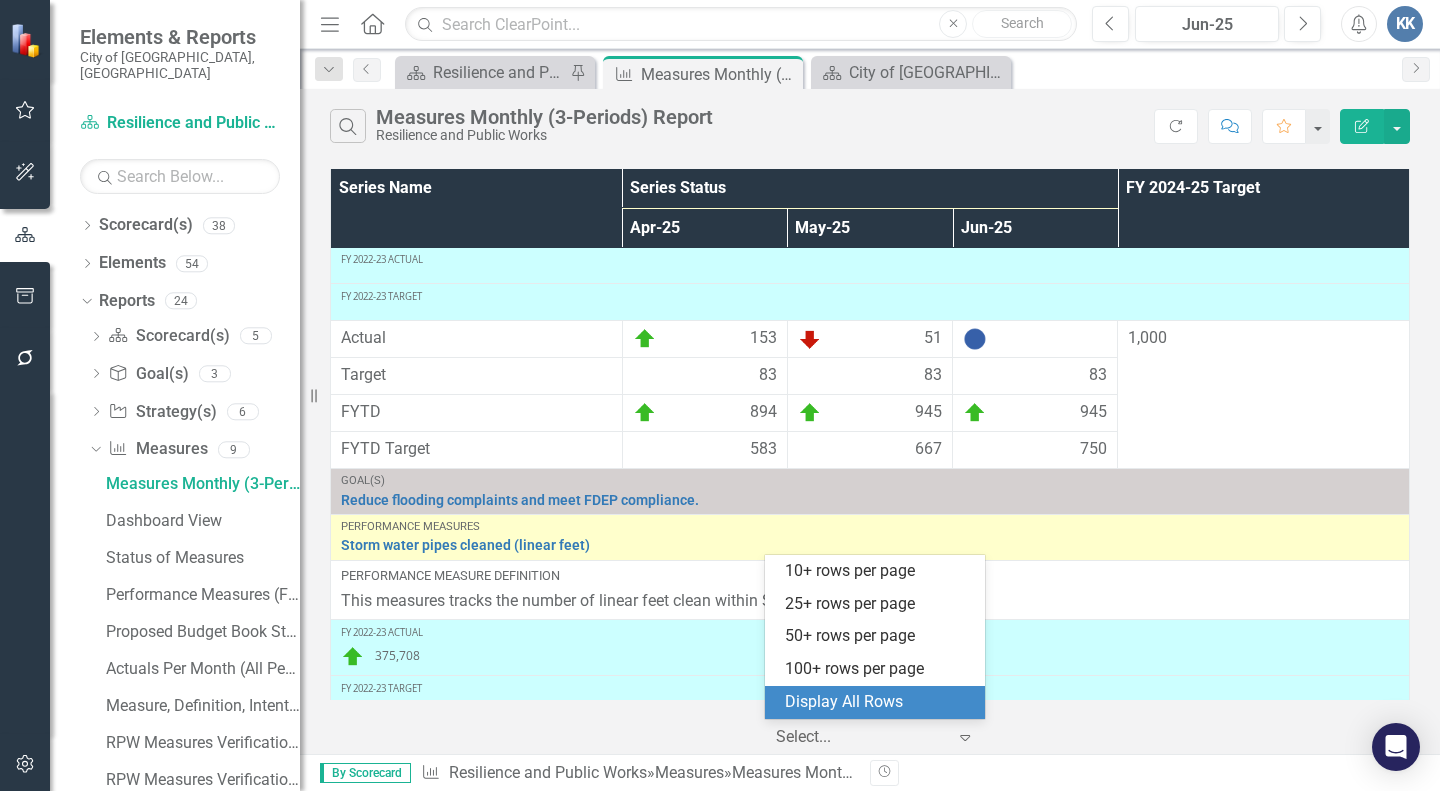 click on "Select..." at bounding box center [861, 737] 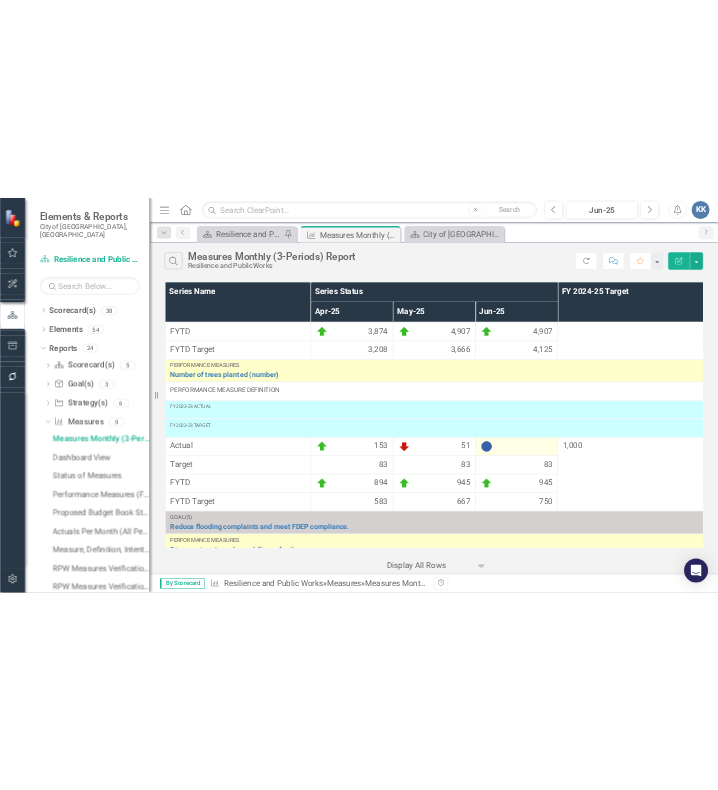 scroll, scrollTop: 2276, scrollLeft: 0, axis: vertical 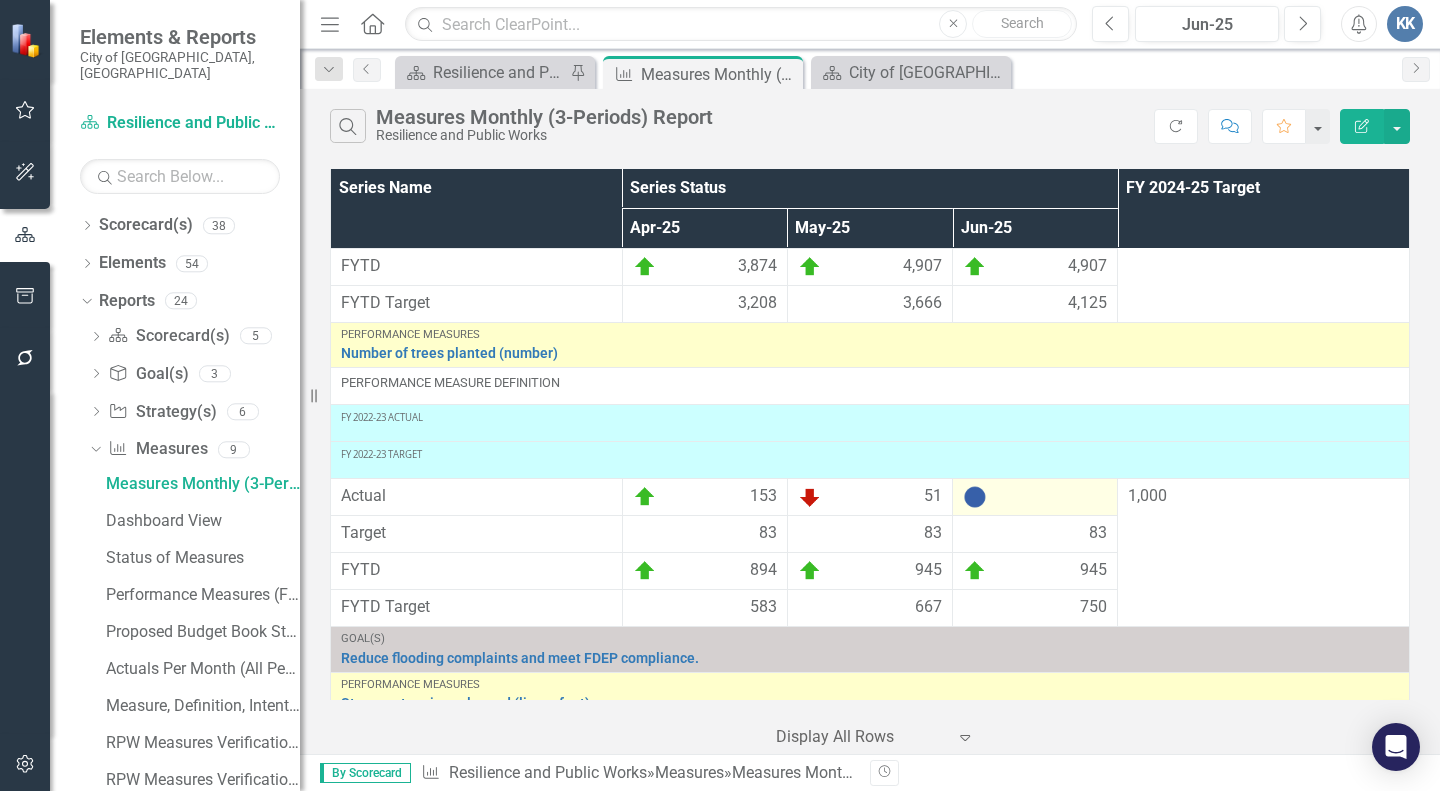 click at bounding box center [975, 497] 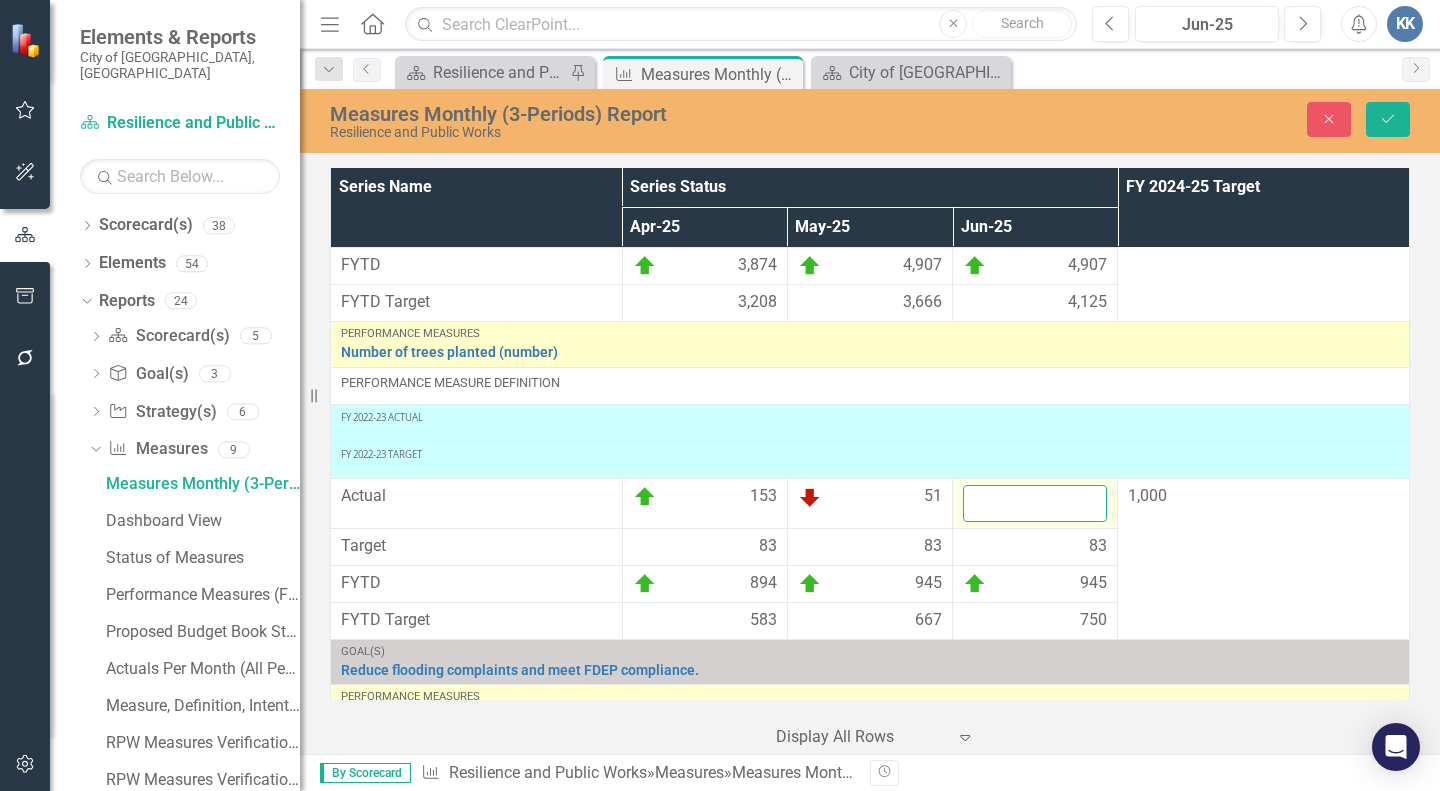 click at bounding box center (1035, 503) 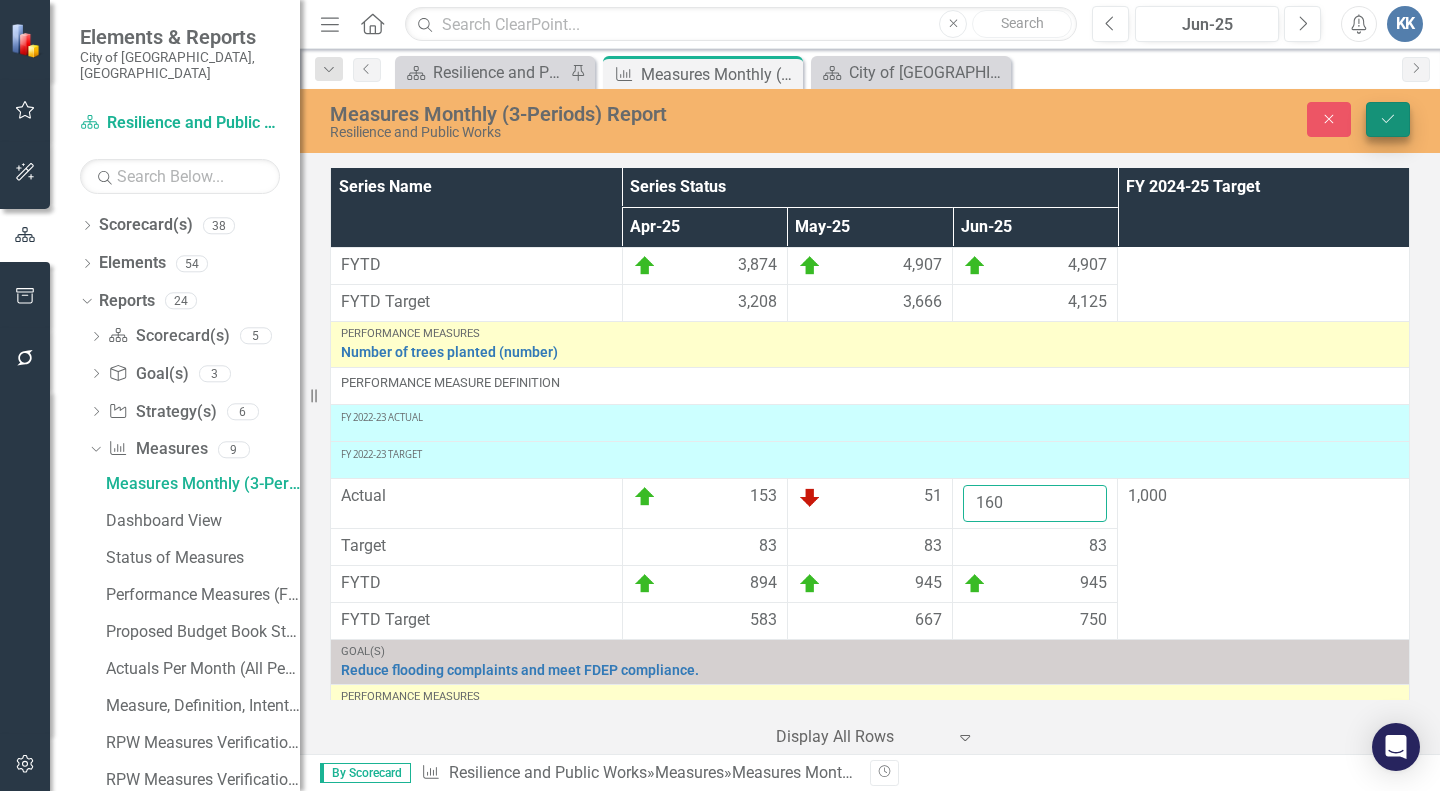 type on "160" 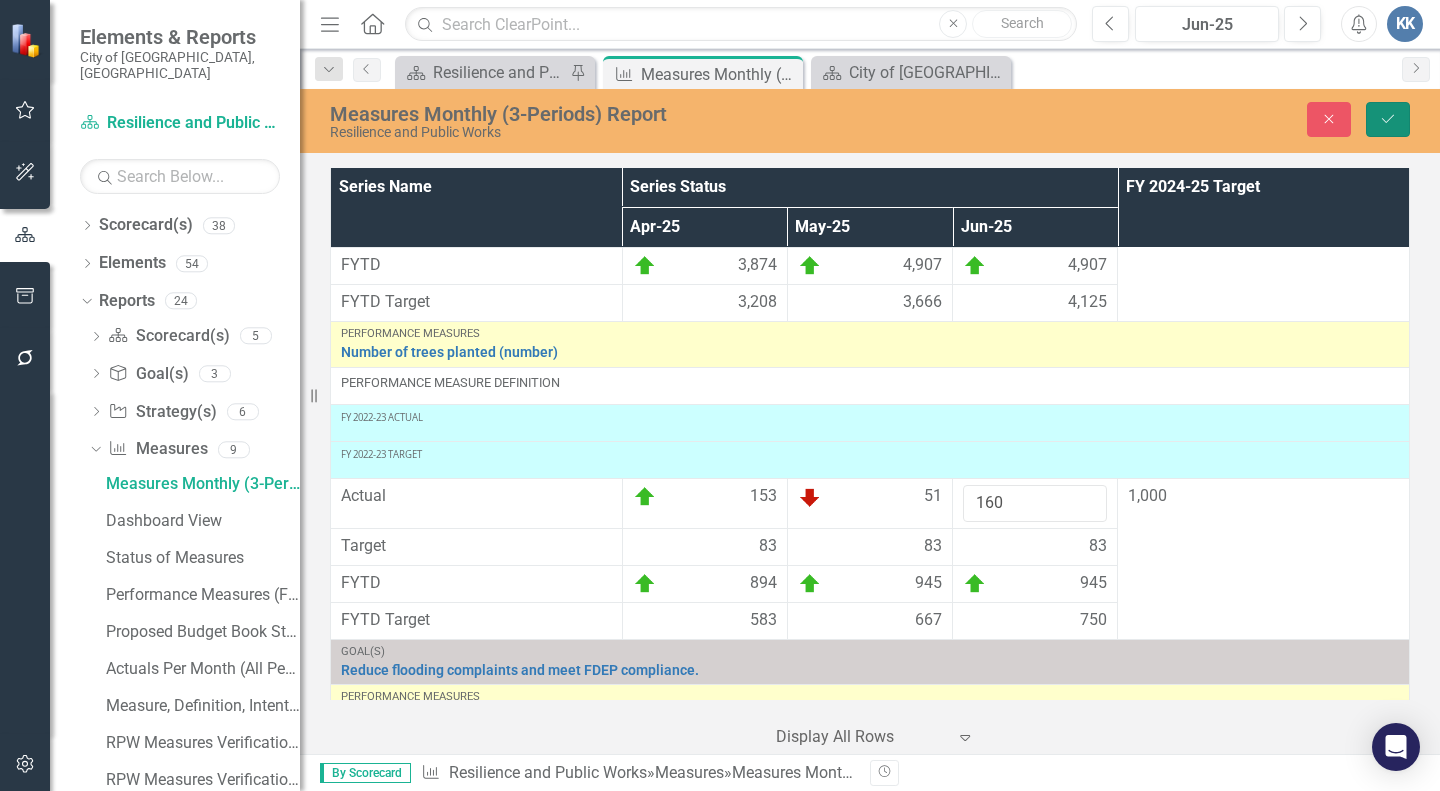 click on "Save" at bounding box center (1388, 119) 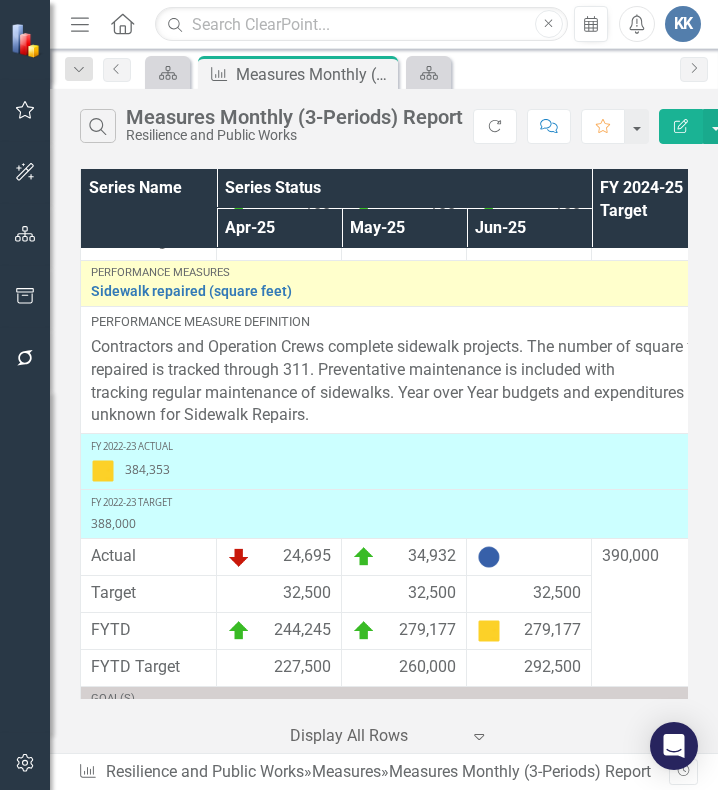 scroll, scrollTop: 1204, scrollLeft: 0, axis: vertical 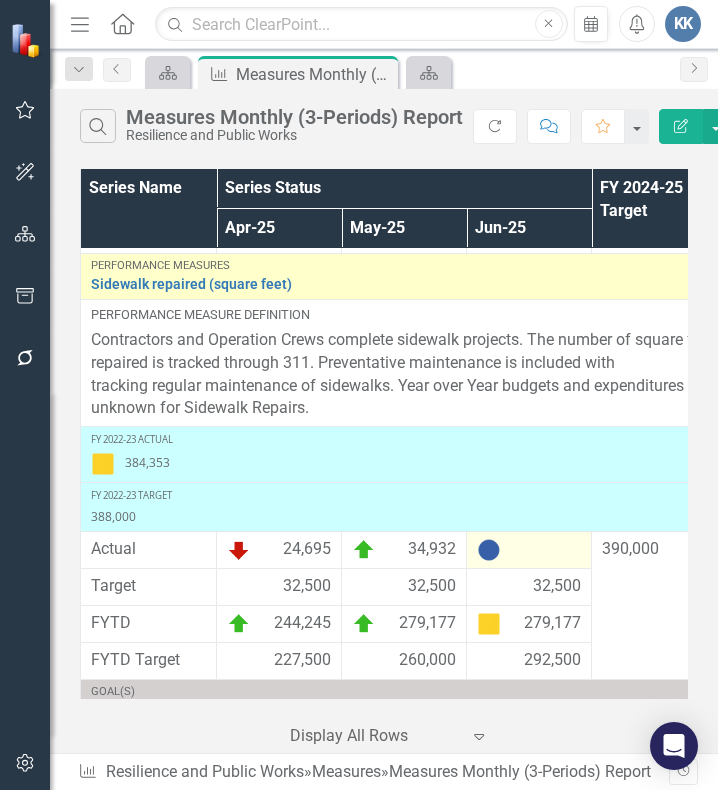 click at bounding box center [489, 550] 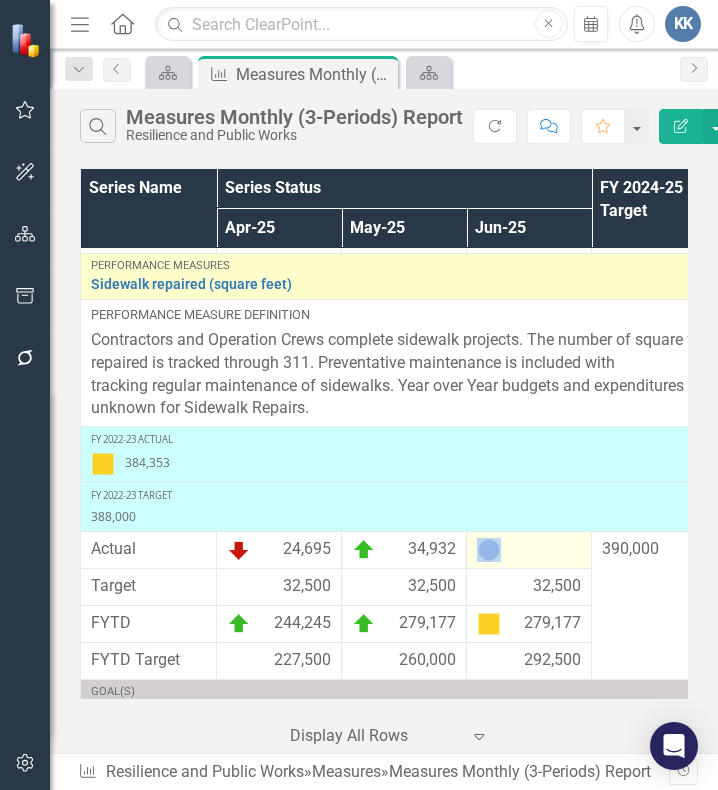 click at bounding box center [529, 550] 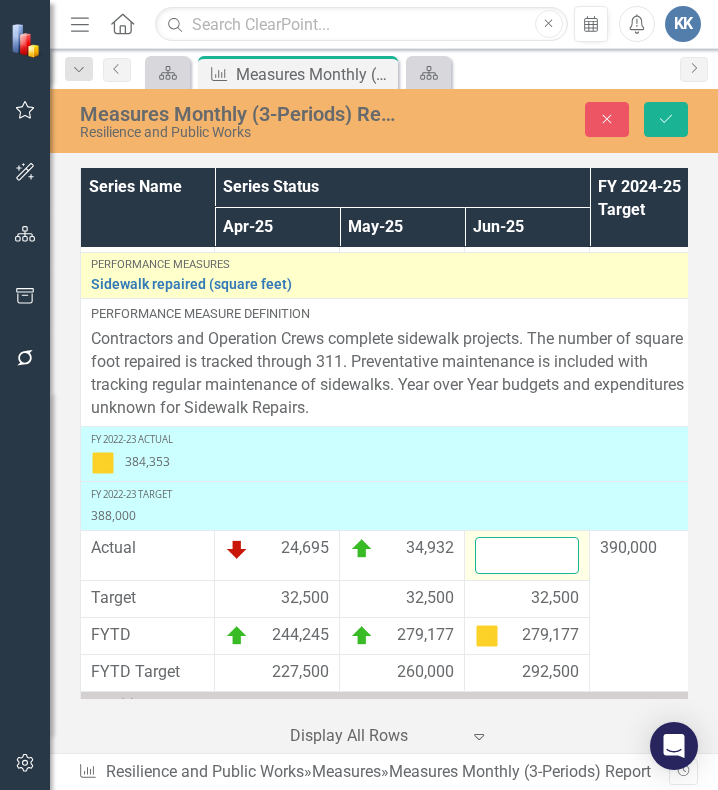 click at bounding box center [527, 555] 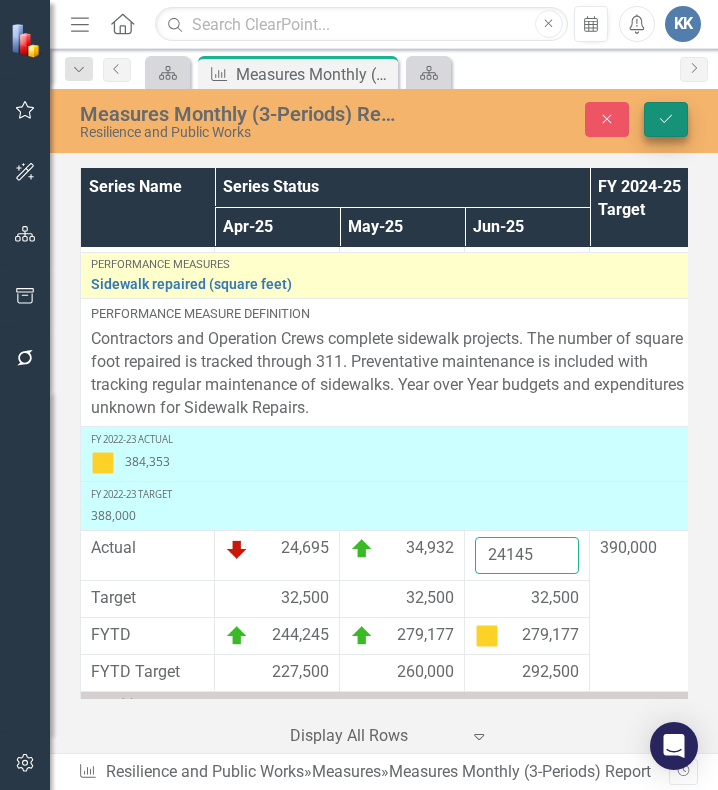 type on "24145" 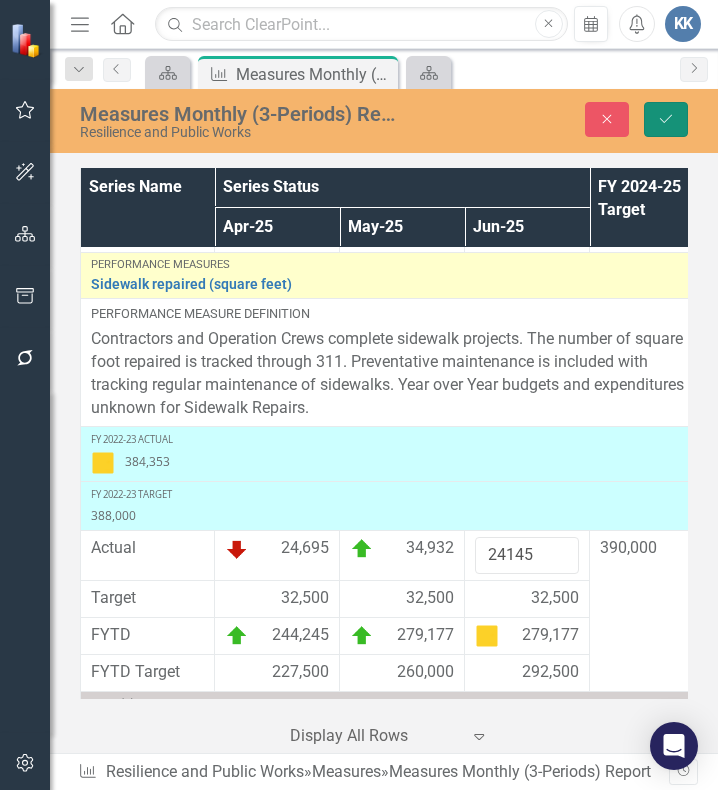 click on "Save" at bounding box center [666, 119] 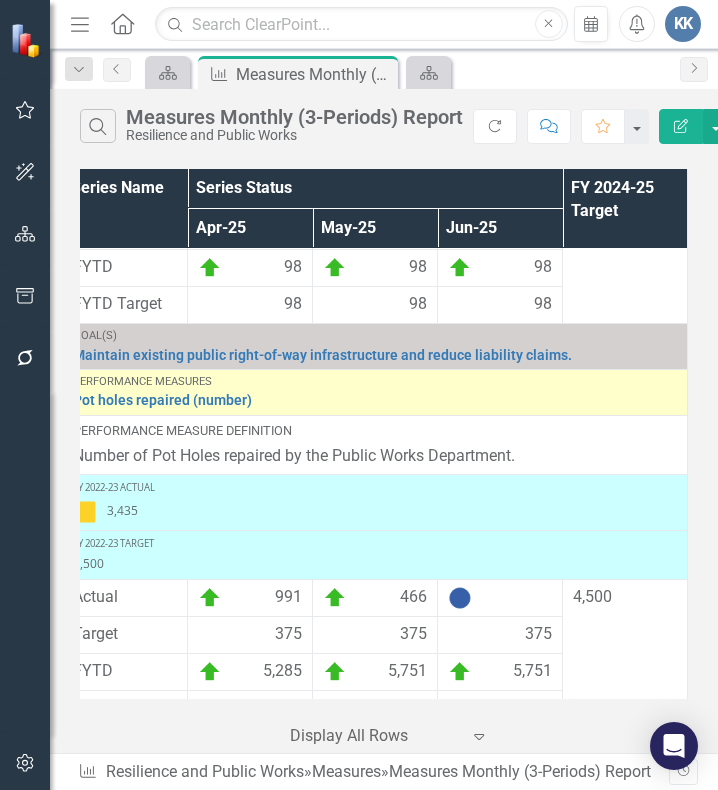 scroll, scrollTop: 380, scrollLeft: 19, axis: both 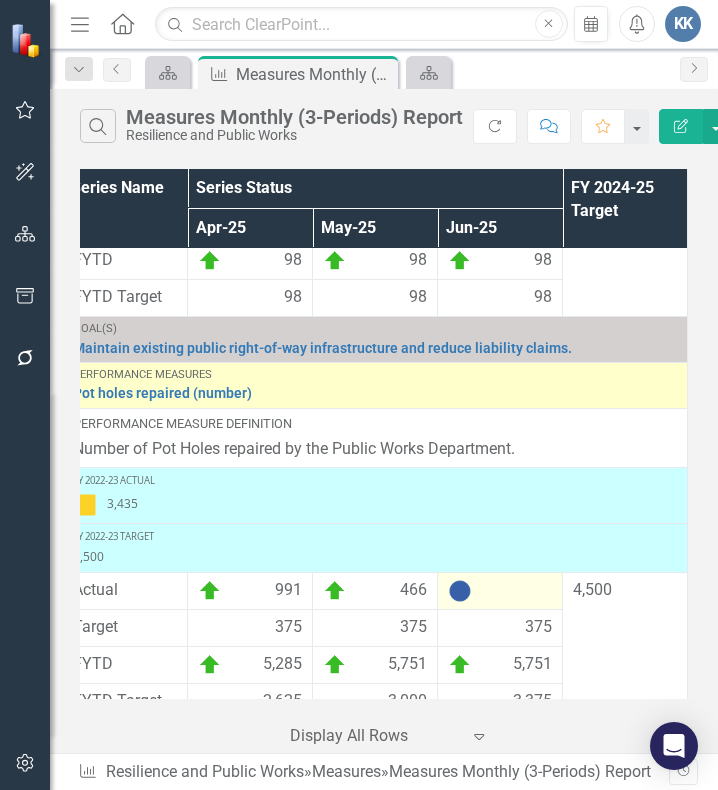 click at bounding box center (500, 591) 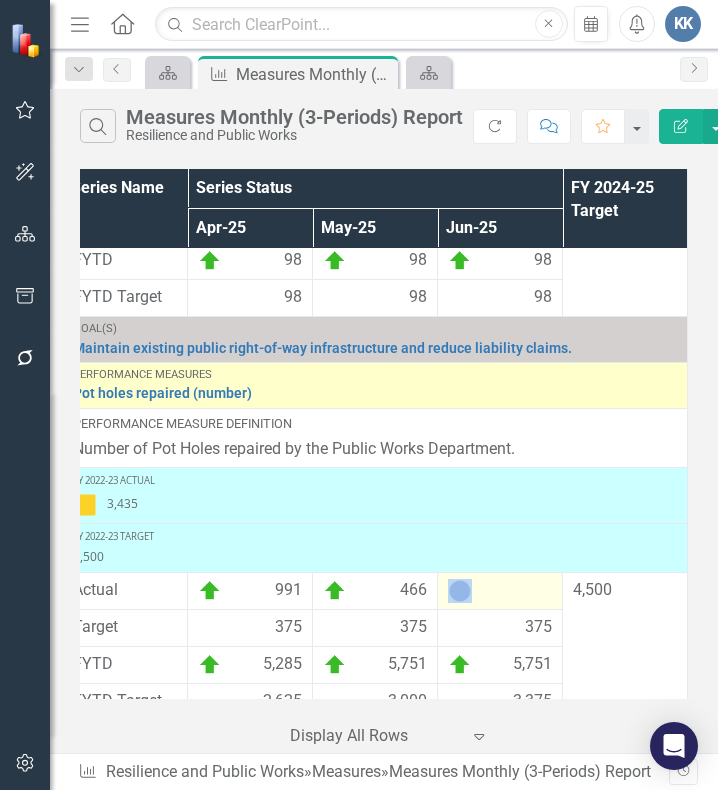 click at bounding box center [500, 591] 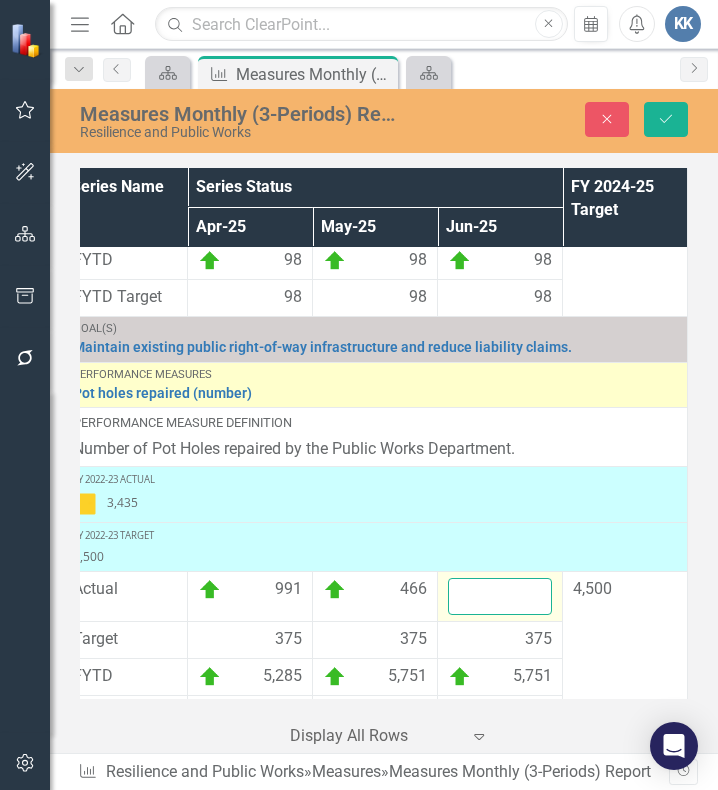 drag, startPoint x: 509, startPoint y: 590, endPoint x: 471, endPoint y: 587, distance: 38.118237 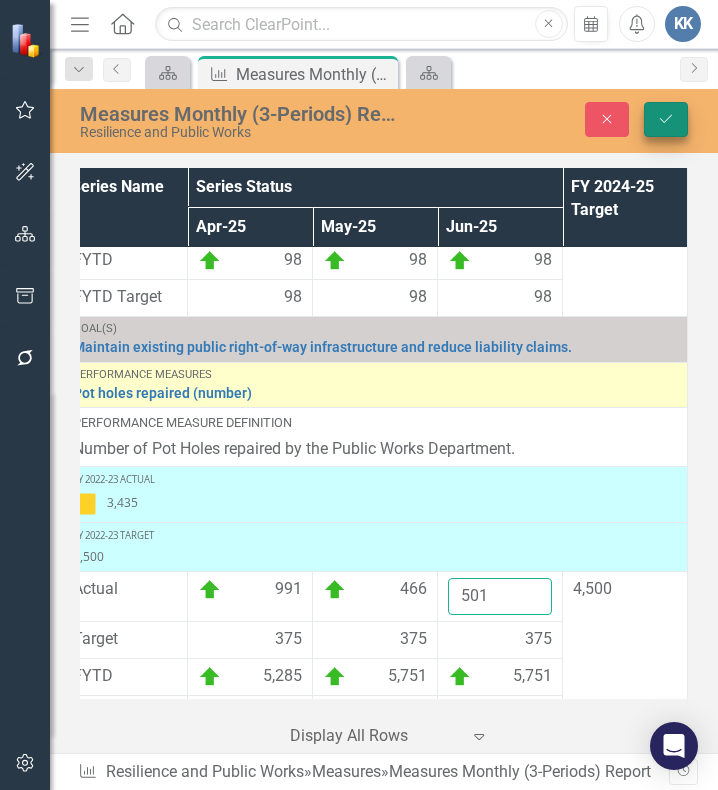 type on "501" 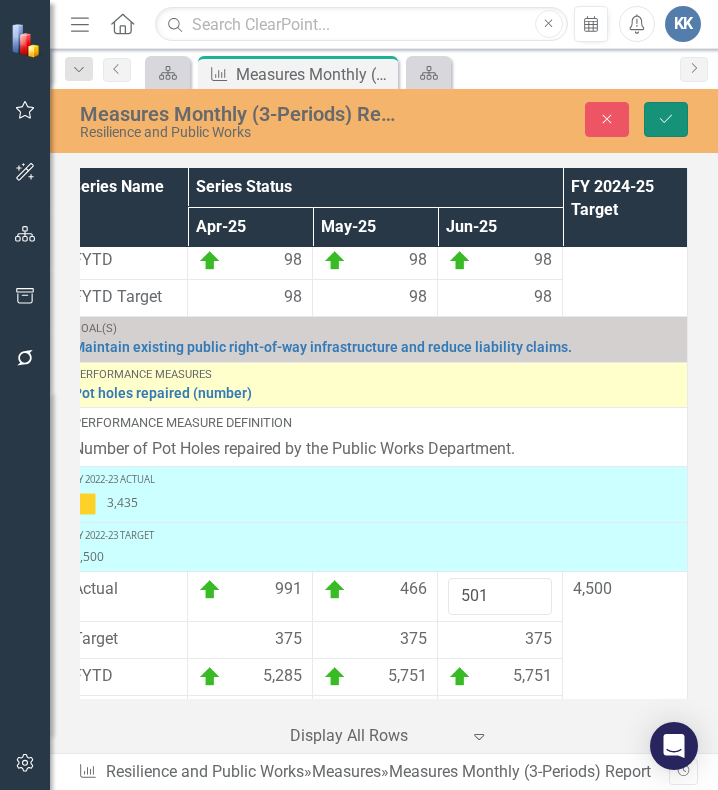 click on "Save" 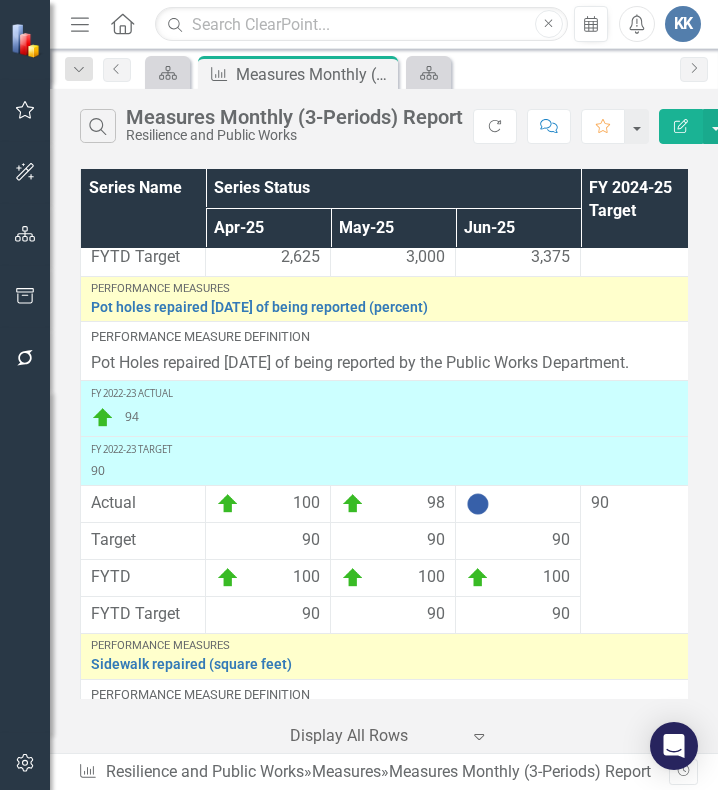 scroll, scrollTop: 825, scrollLeft: 0, axis: vertical 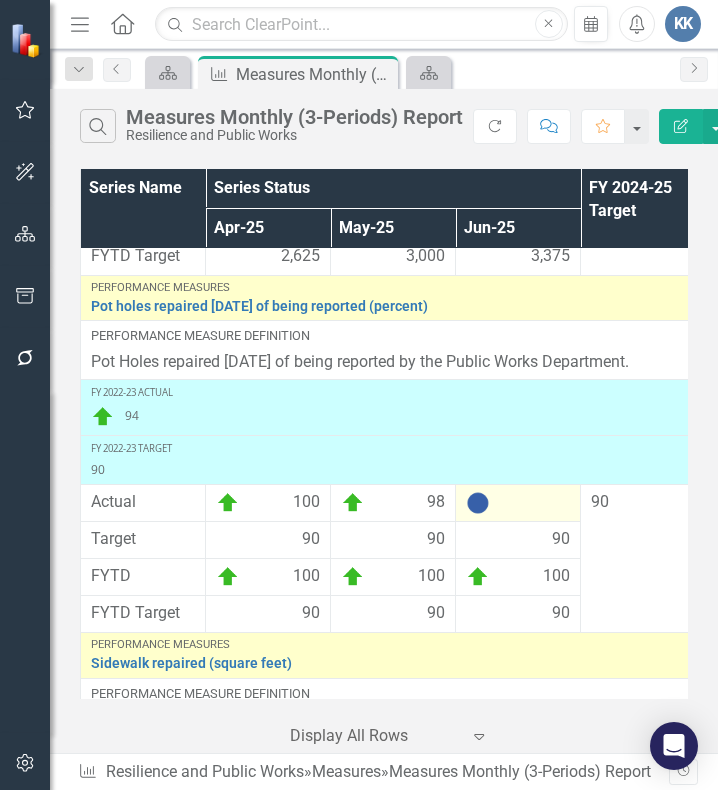click at bounding box center [478, 503] 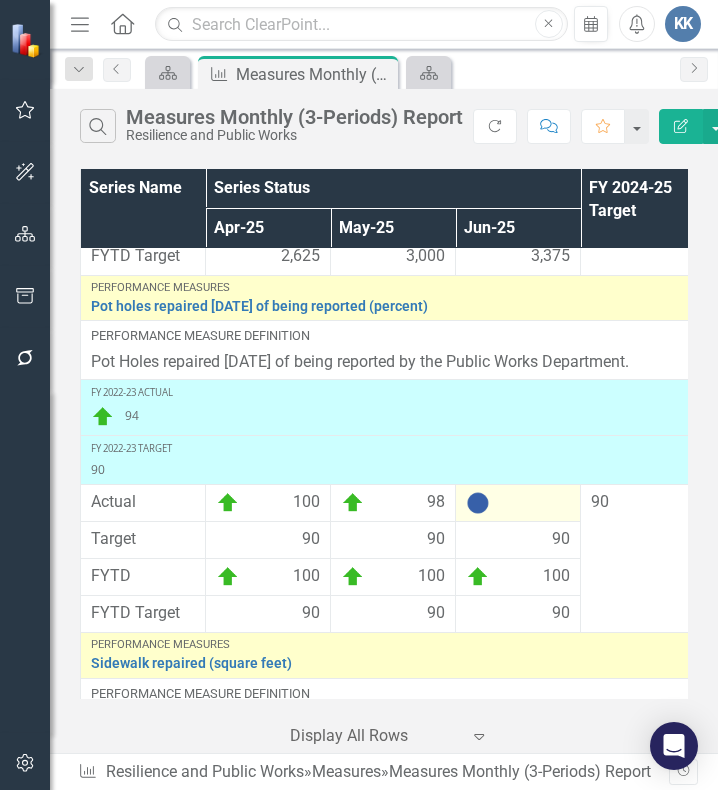 click at bounding box center (478, 503) 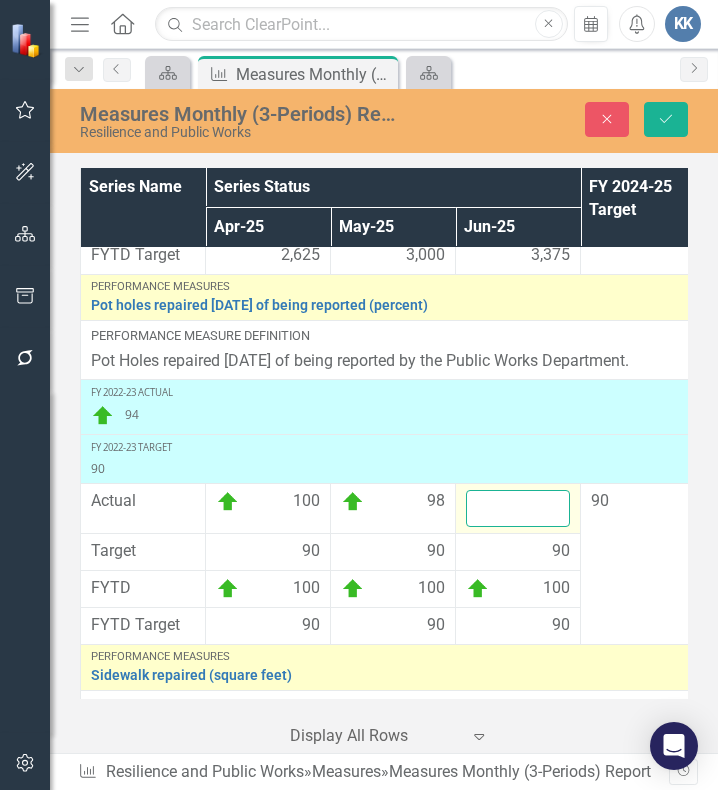click at bounding box center [518, 508] 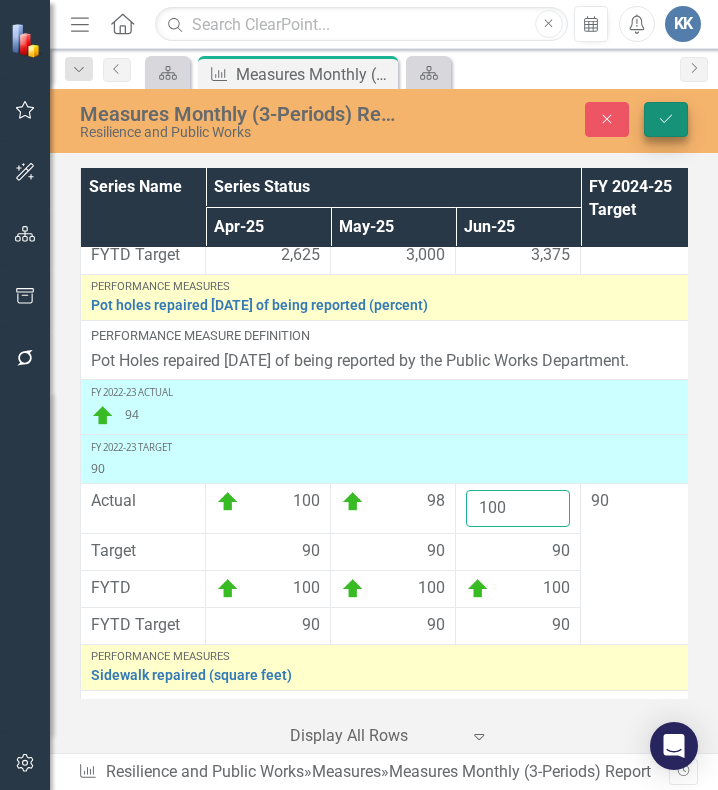 type on "100" 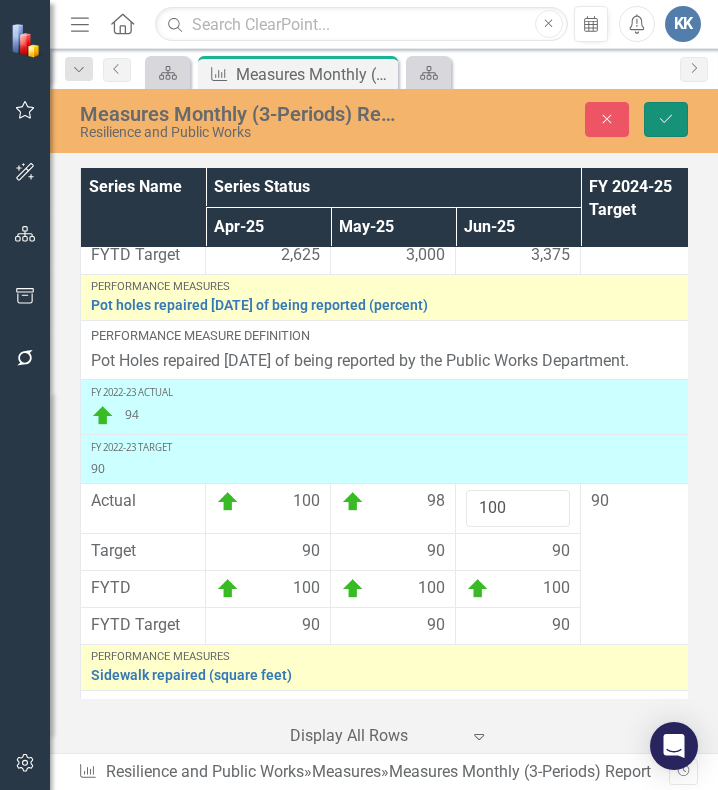 click on "Save" 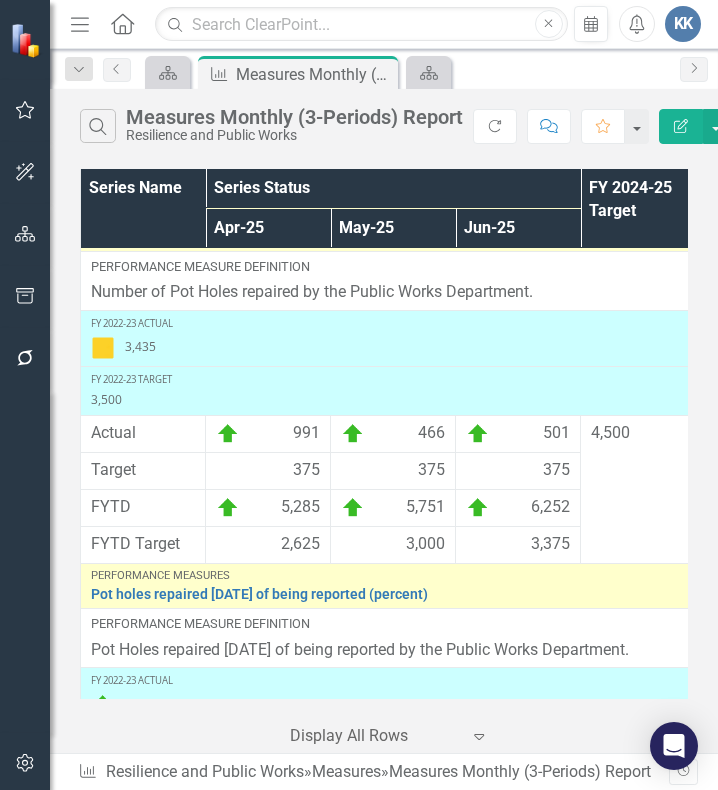 scroll, scrollTop: 546, scrollLeft: 0, axis: vertical 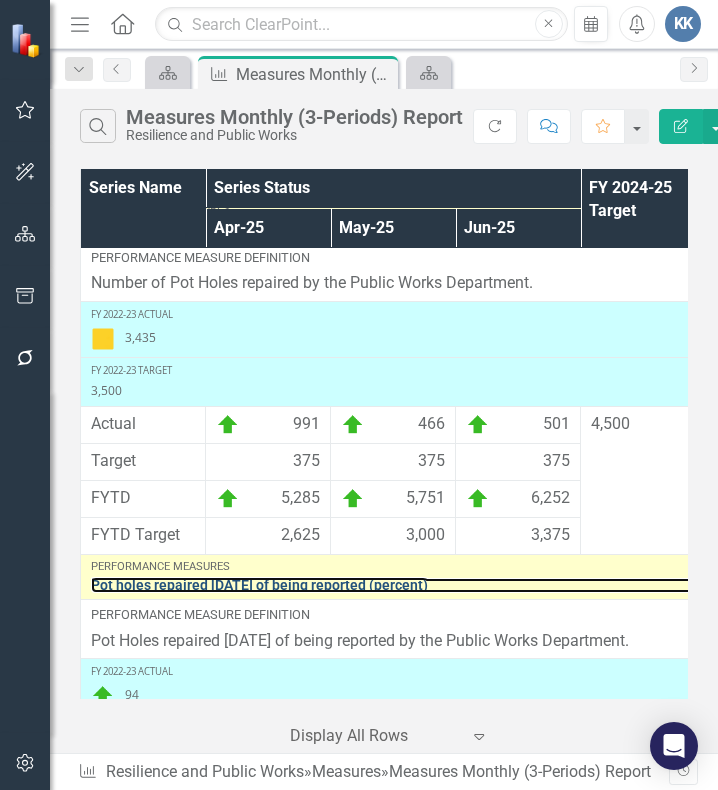 click on "Pot holes repaired [DATE] of being reported (percent)" at bounding box center [393, 585] 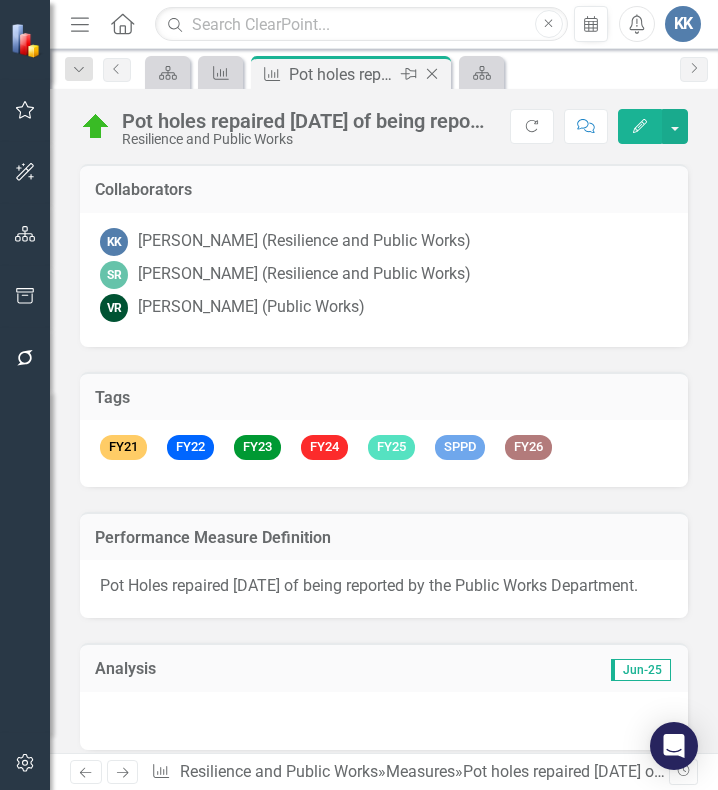 click on "Close" 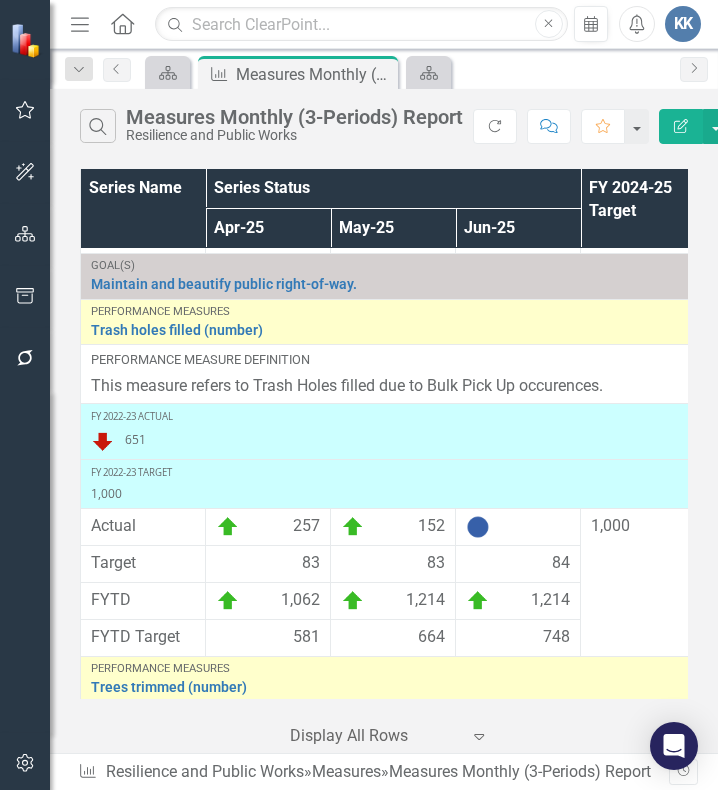 scroll, scrollTop: 1631, scrollLeft: 0, axis: vertical 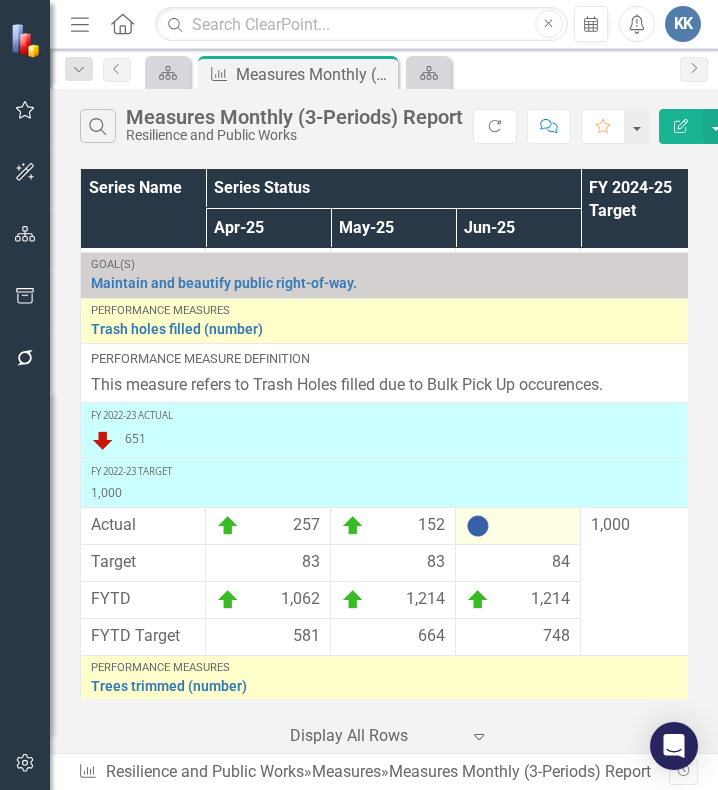 click at bounding box center [518, 526] 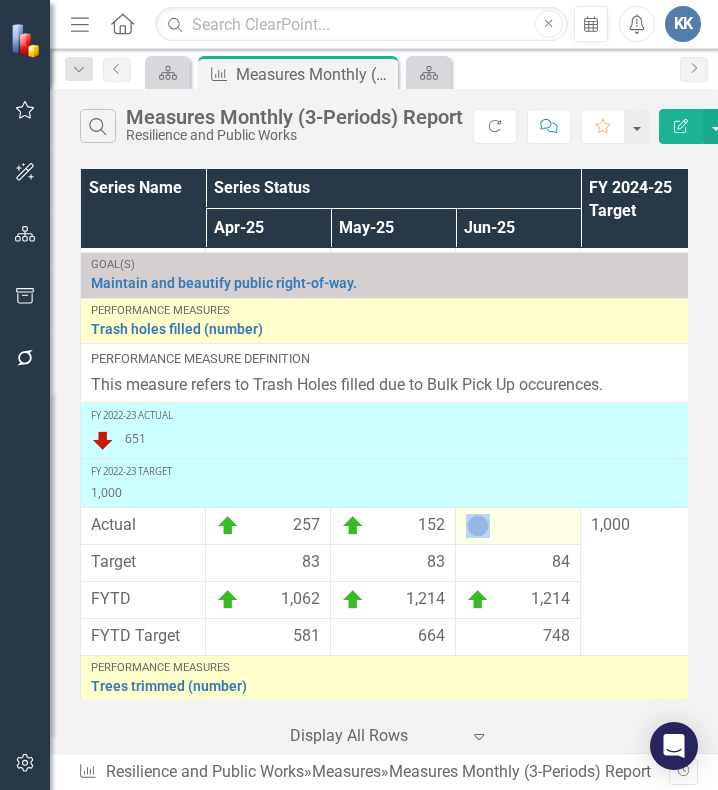 click at bounding box center [518, 526] 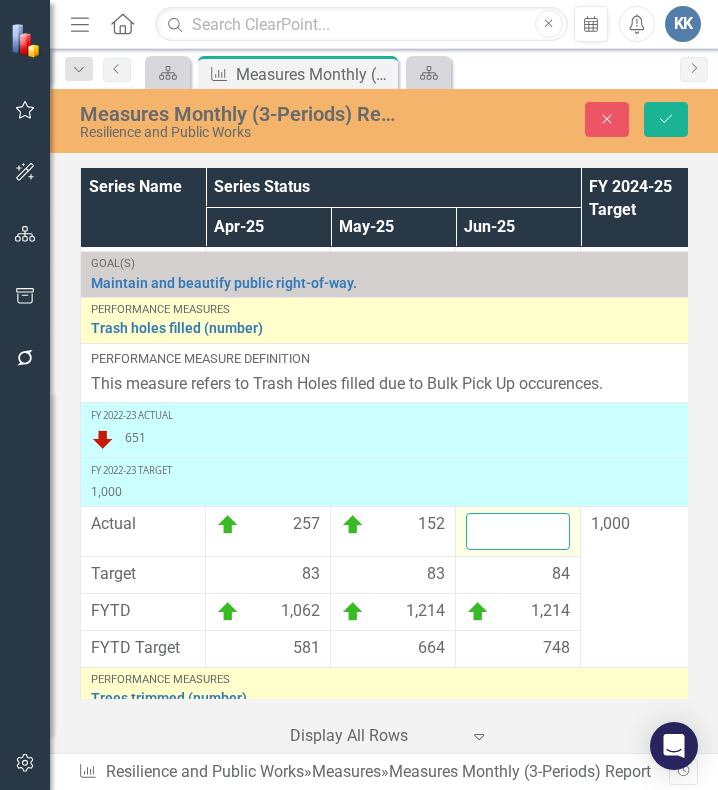click at bounding box center (518, 531) 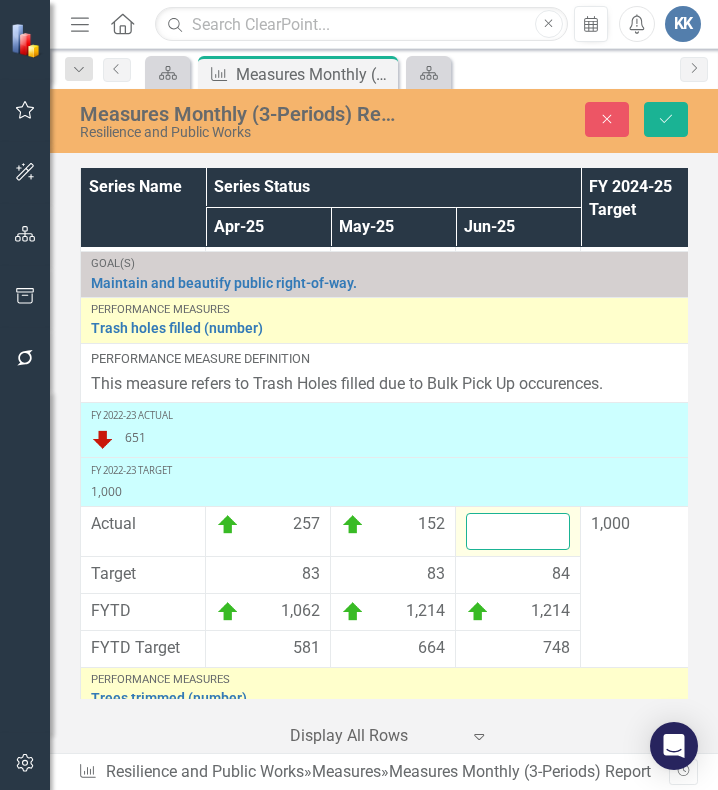 type on "8" 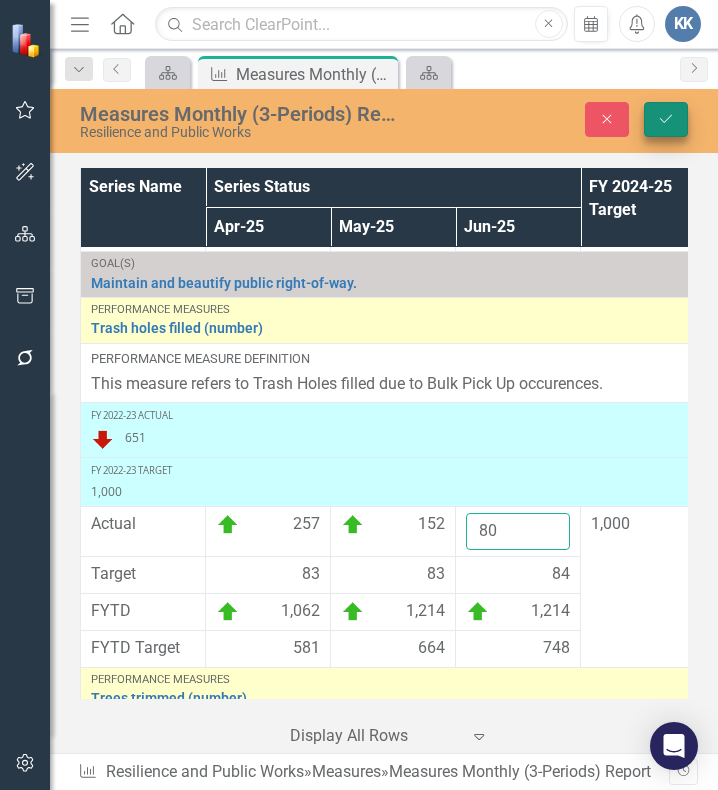 type on "80" 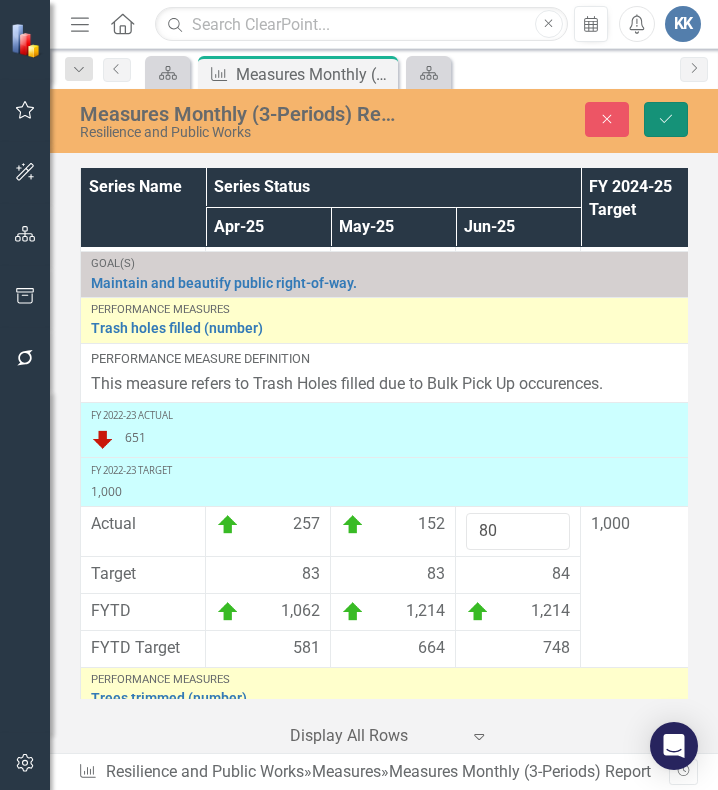 click on "Save" 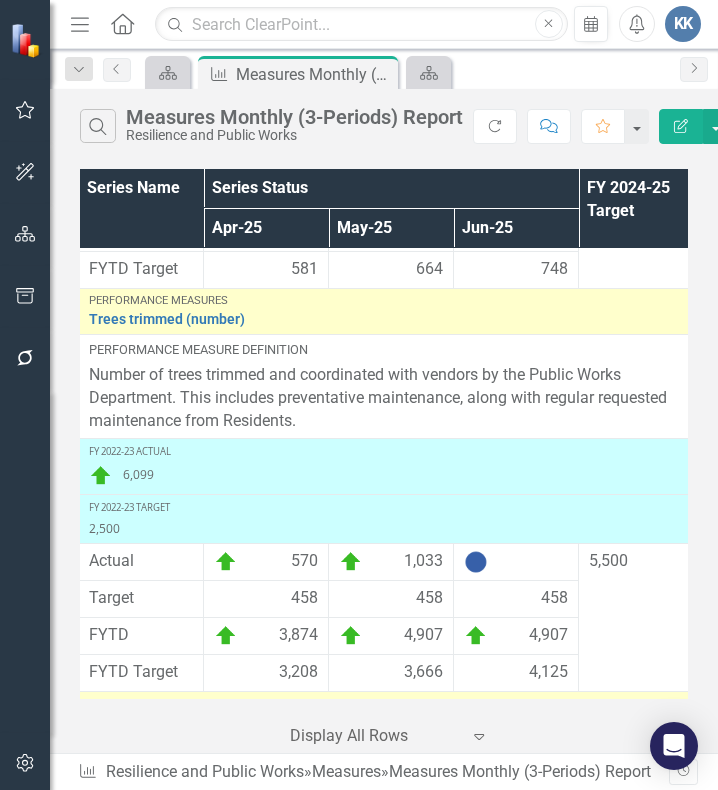 scroll, scrollTop: 1999, scrollLeft: 2, axis: both 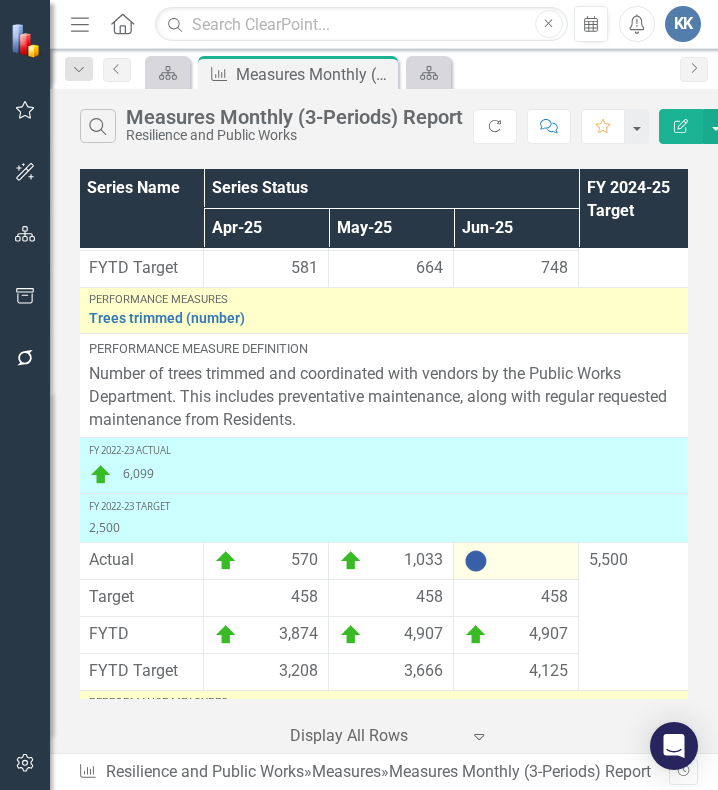 drag, startPoint x: 507, startPoint y: 562, endPoint x: 482, endPoint y: 559, distance: 25.179358 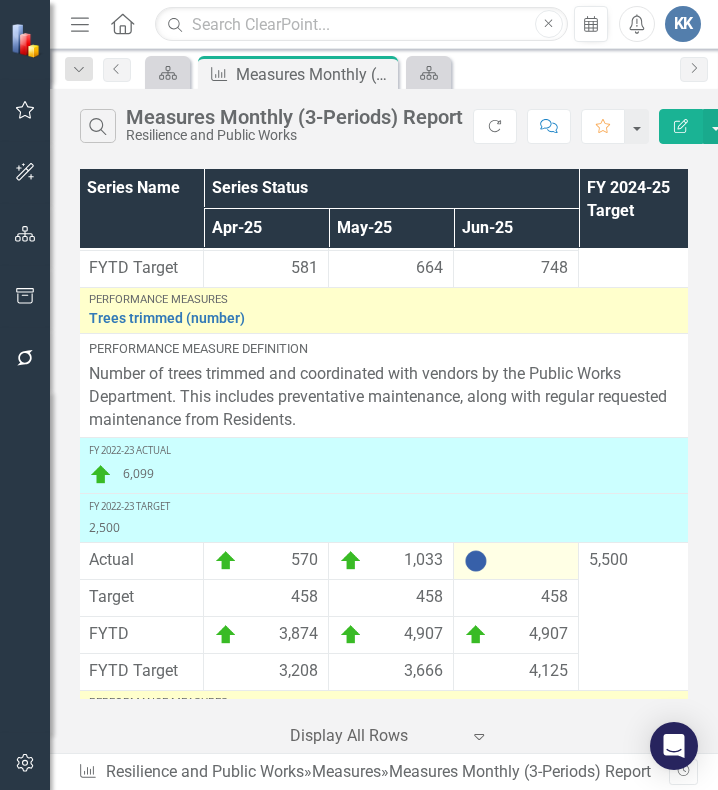 click at bounding box center (516, 561) 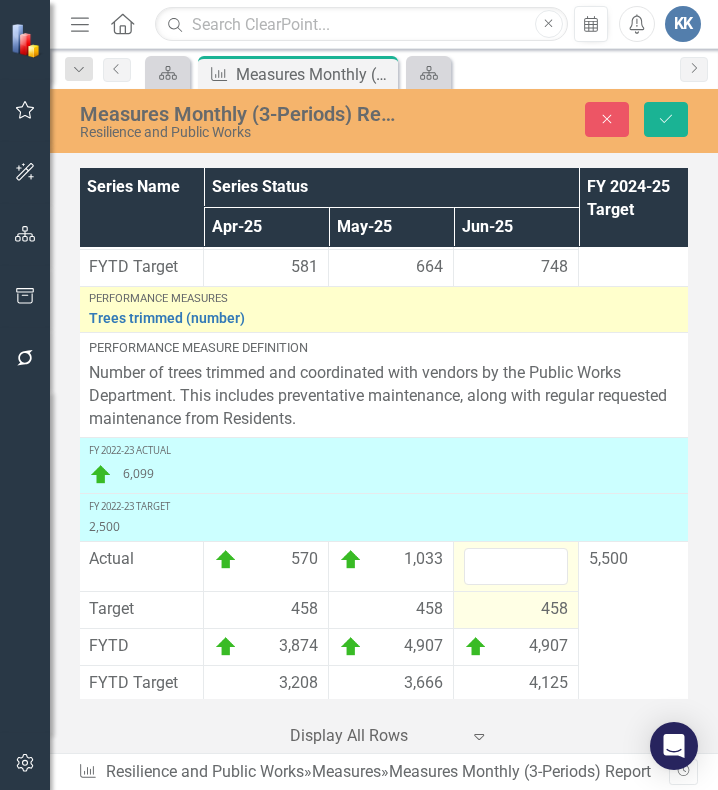 click on "458" at bounding box center [516, 610] 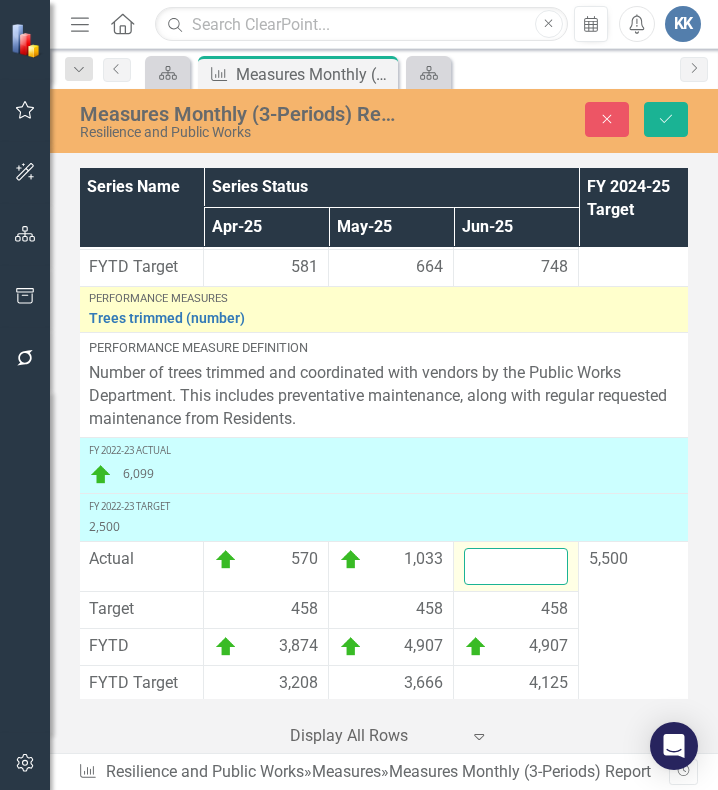 click at bounding box center [516, 566] 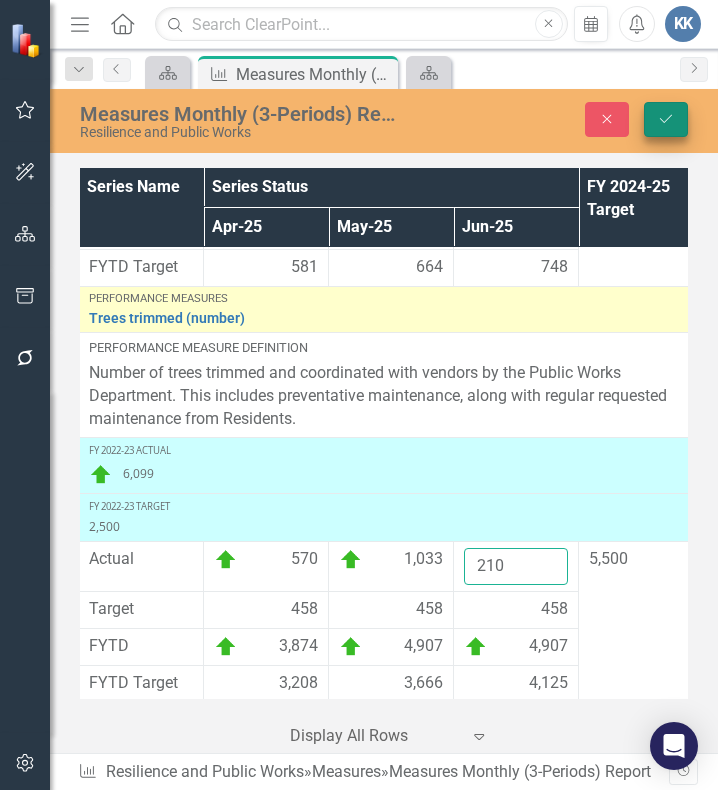 type on "210" 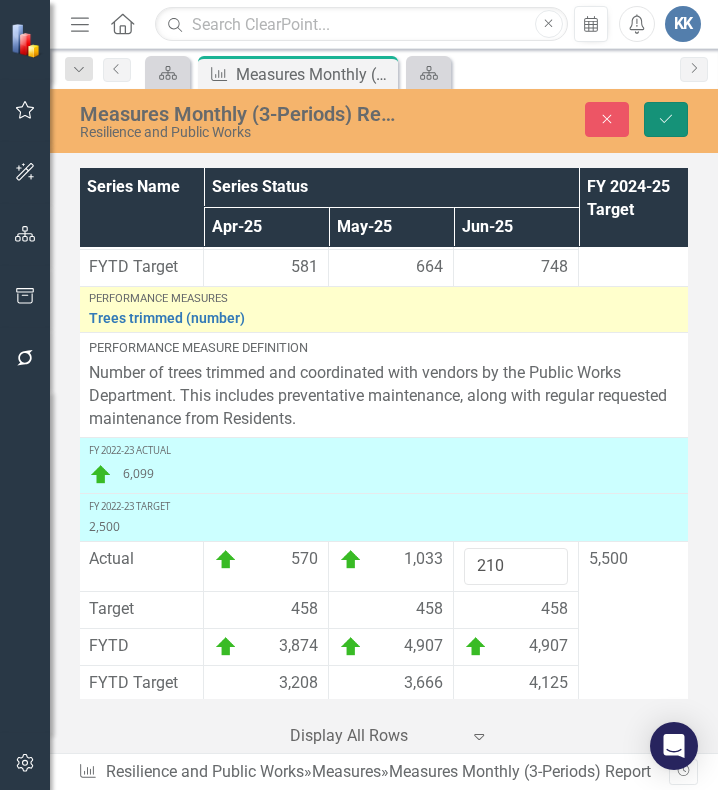 click on "Save" at bounding box center (666, 119) 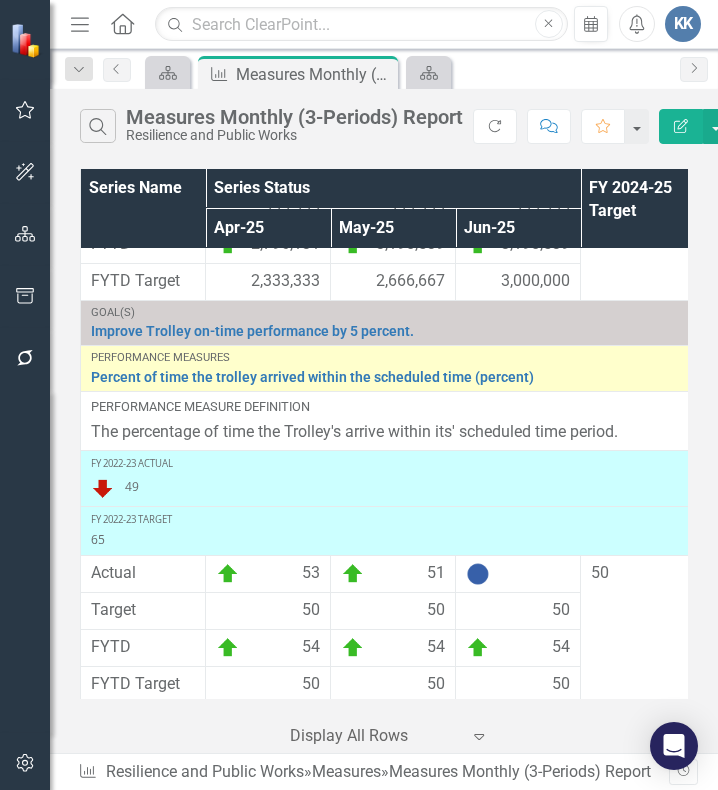 scroll, scrollTop: 4634, scrollLeft: 0, axis: vertical 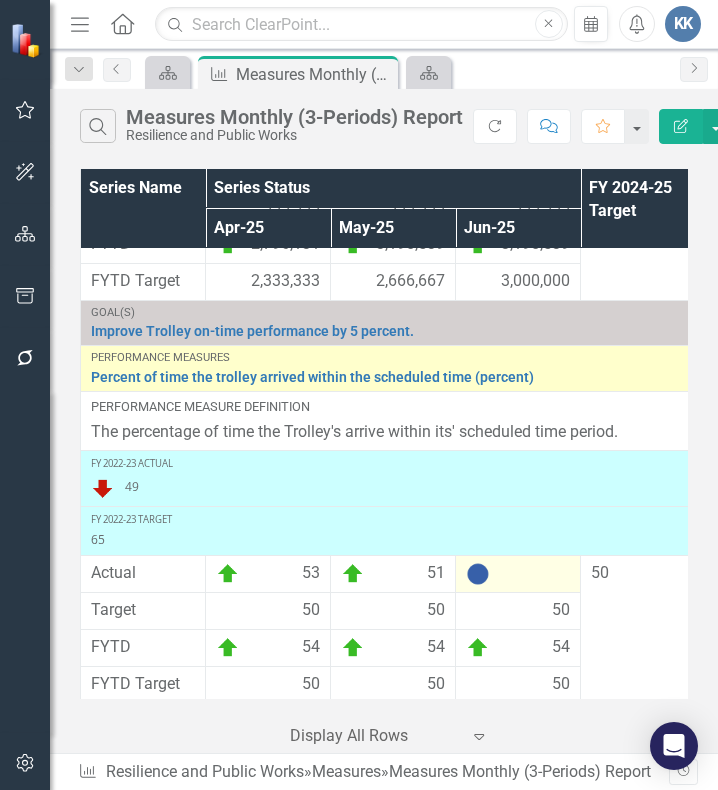 click at bounding box center (478, 574) 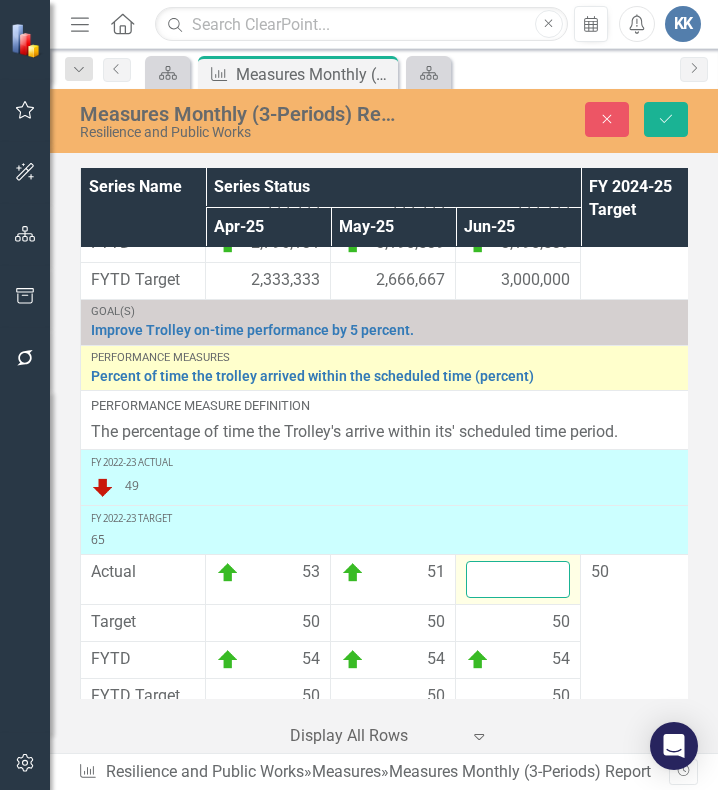 click at bounding box center [518, 579] 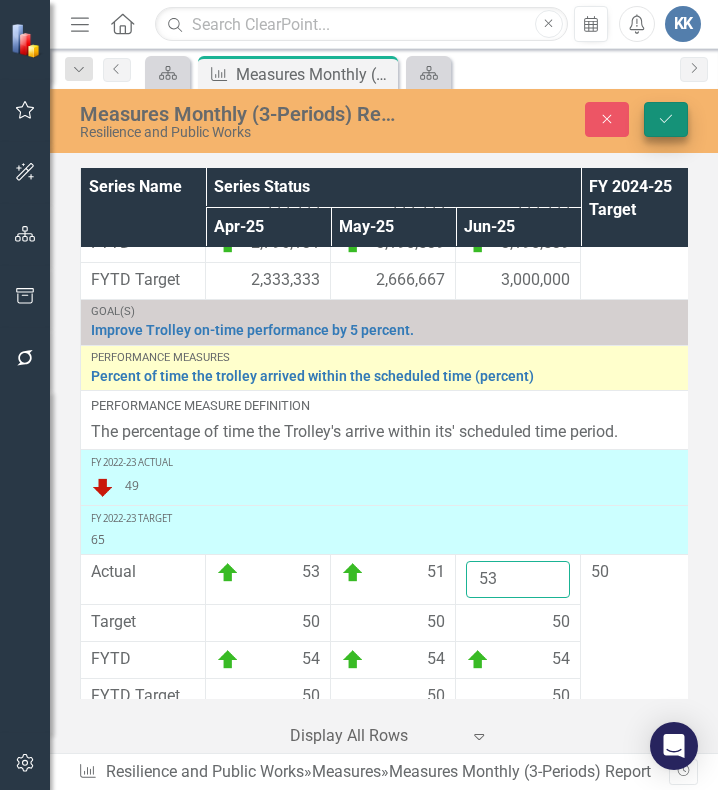 type on "53" 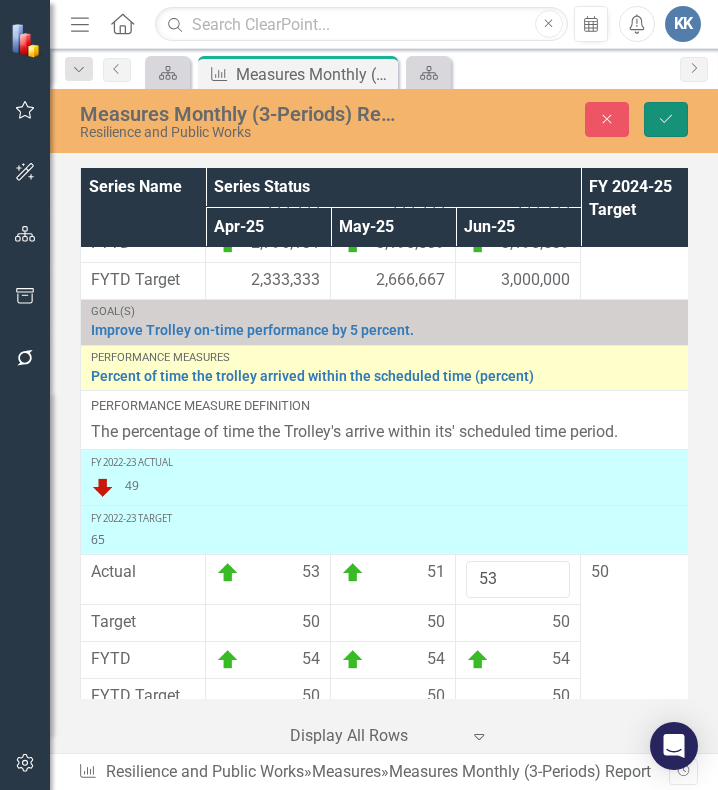 click on "Save" at bounding box center (666, 119) 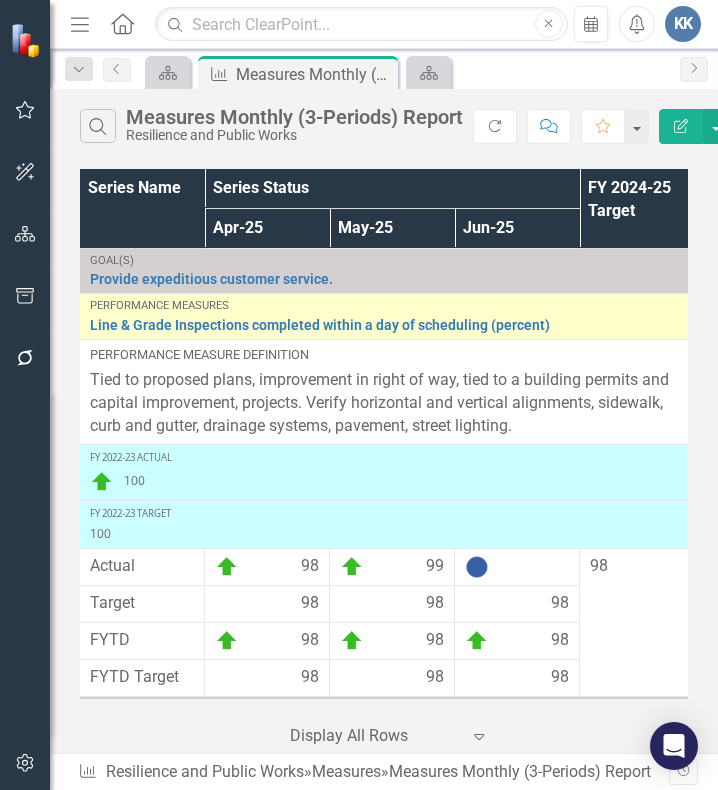 scroll, scrollTop: 2, scrollLeft: 1, axis: both 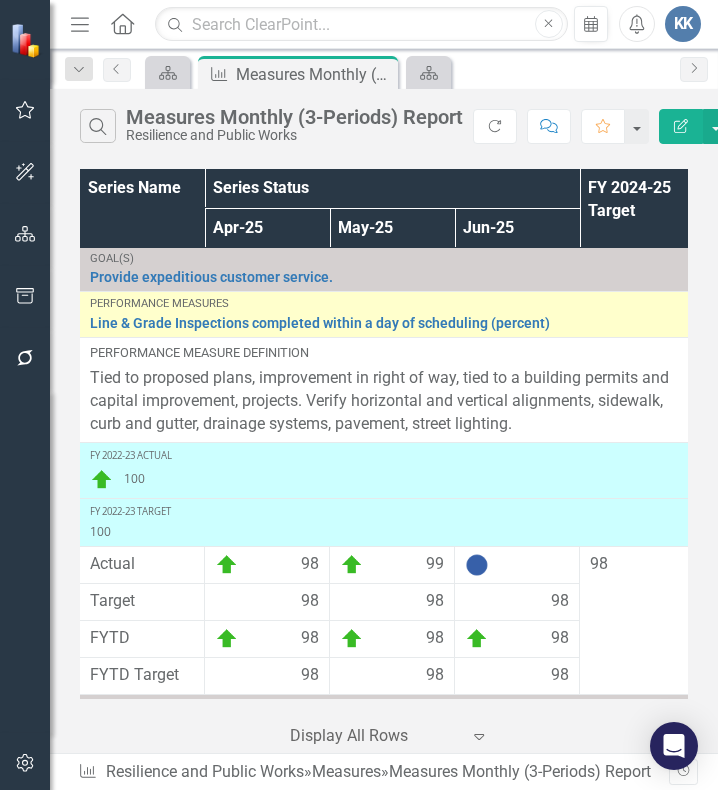 click on "Search Measures Monthly (3-Periods) Report Resilience and Public Works Refresh Comment Favorite Edit Report" at bounding box center [384, 121] 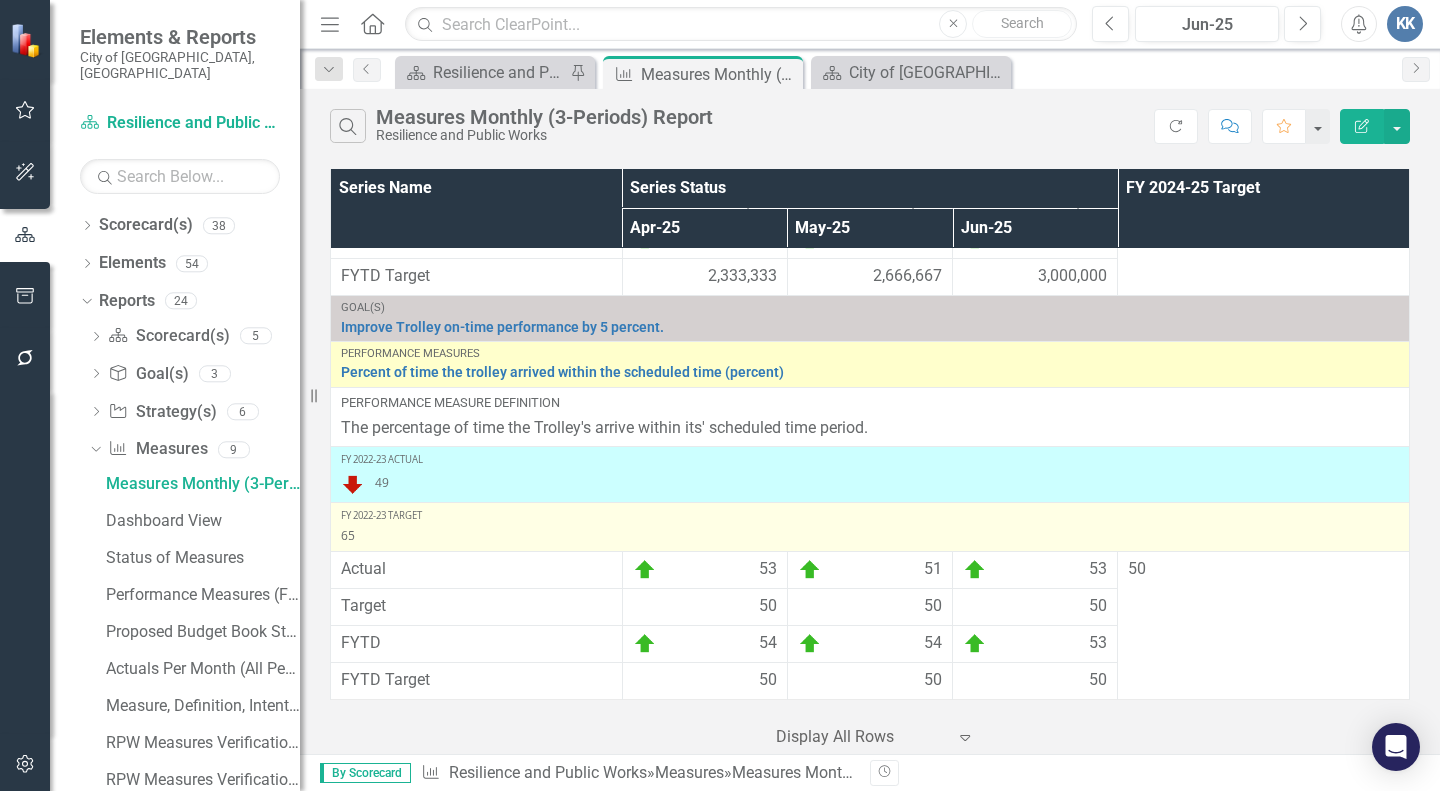 scroll, scrollTop: 4524, scrollLeft: 0, axis: vertical 